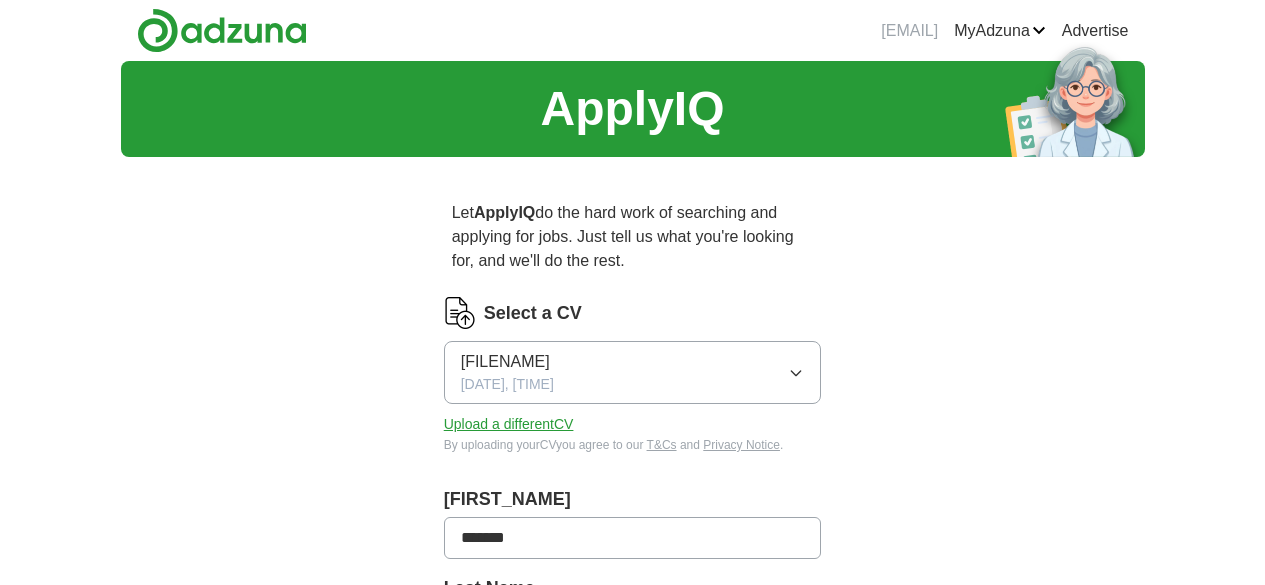 scroll, scrollTop: 0, scrollLeft: 0, axis: both 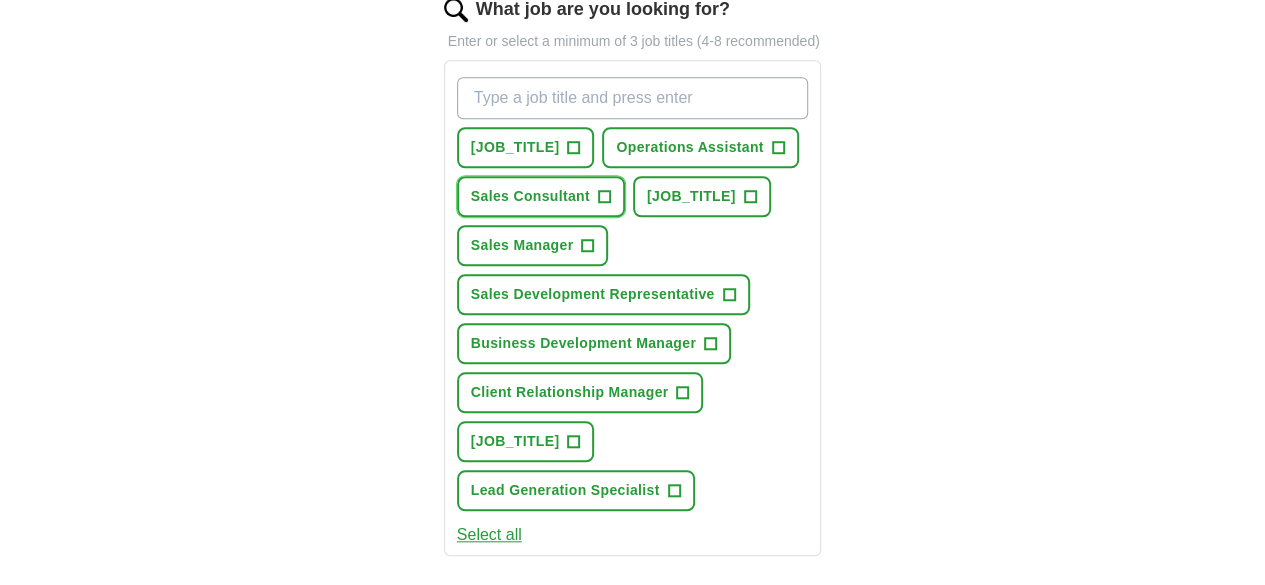 click on "Sales Consultant" at bounding box center (530, 196) 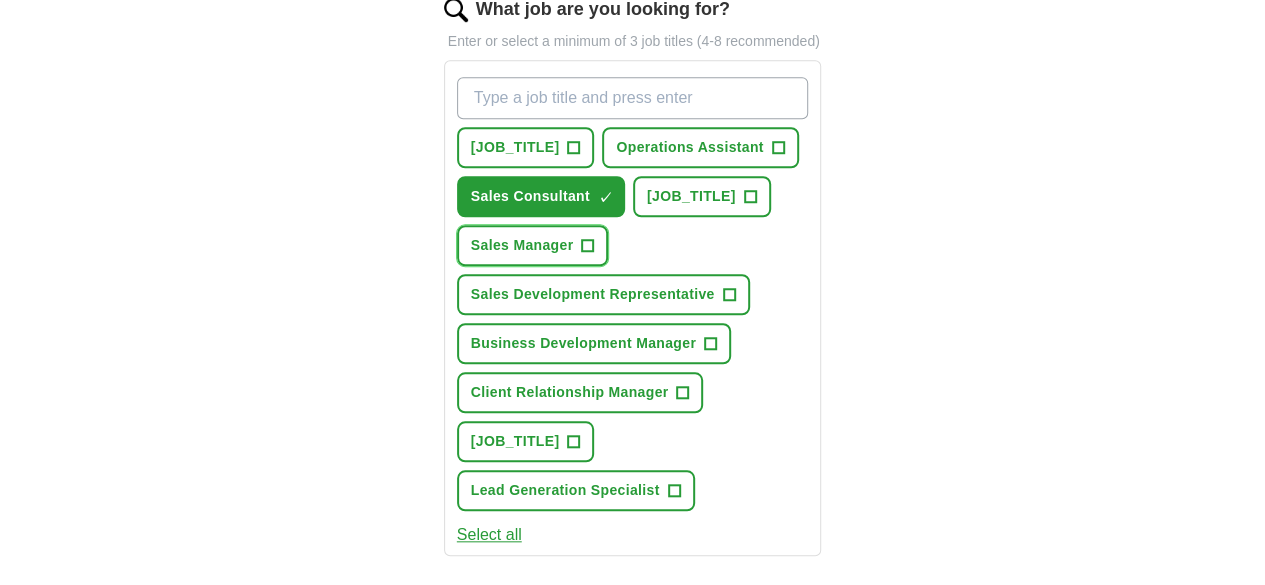 click on "Sales Manager +" at bounding box center [533, 245] 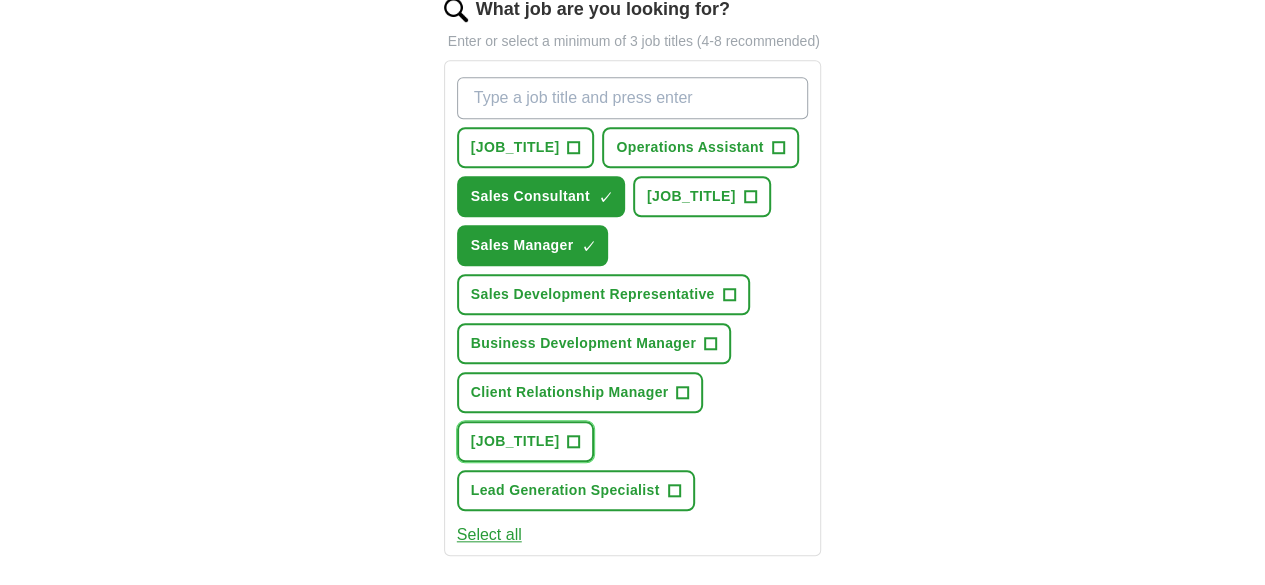 click on "[JOB_TITLE]" at bounding box center (515, 441) 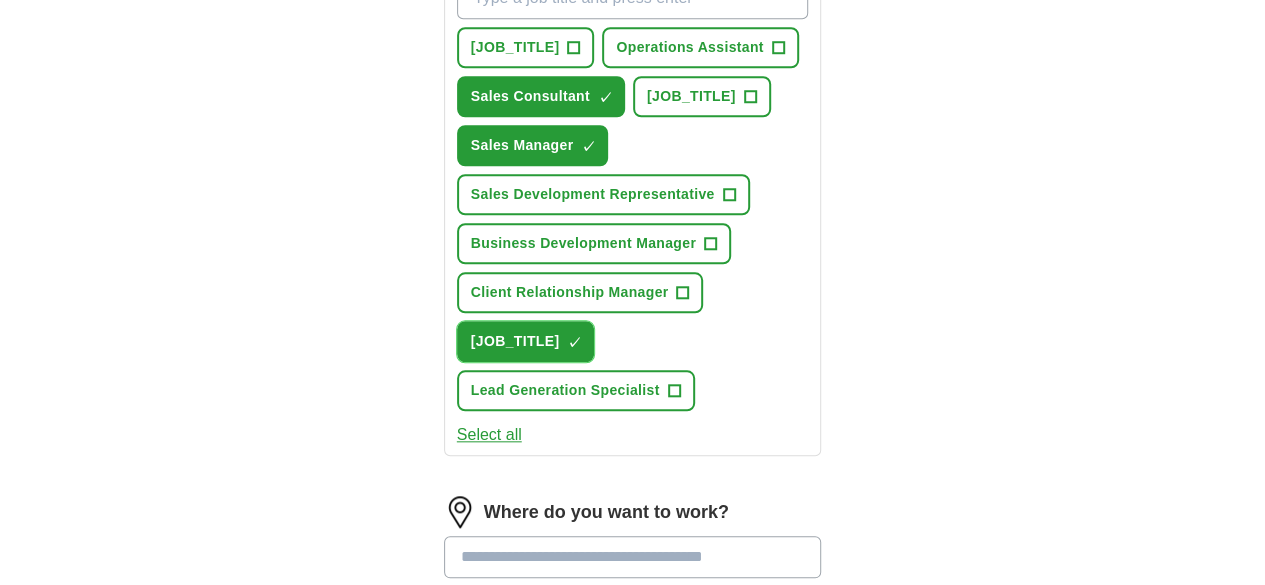 scroll, scrollTop: 900, scrollLeft: 0, axis: vertical 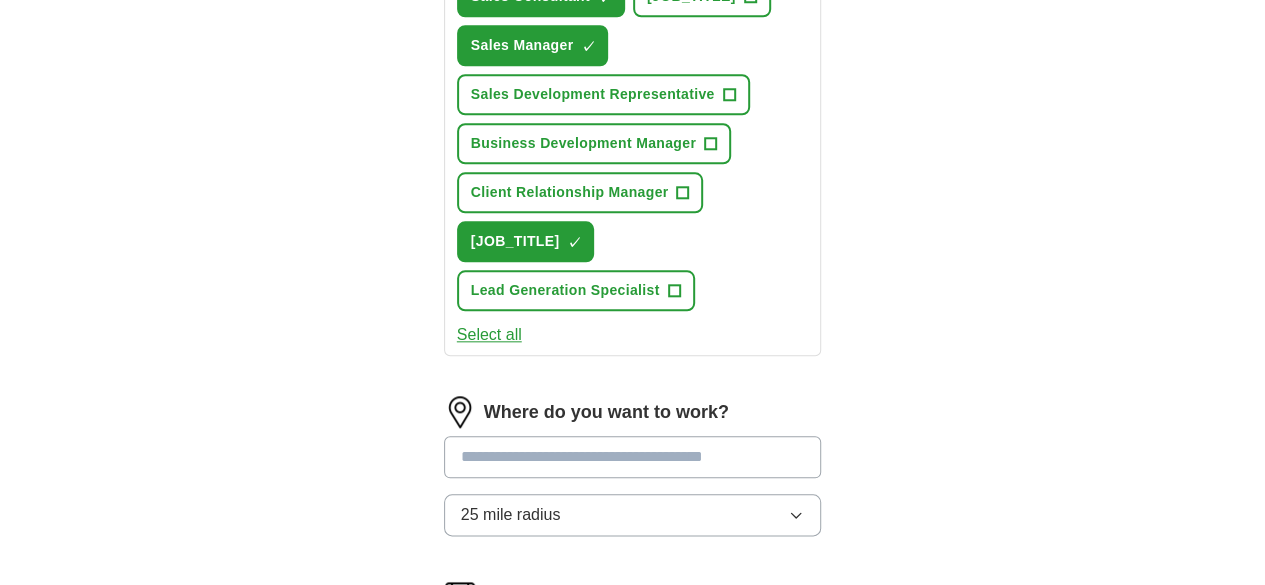 click on "Select all" at bounding box center [489, 335] 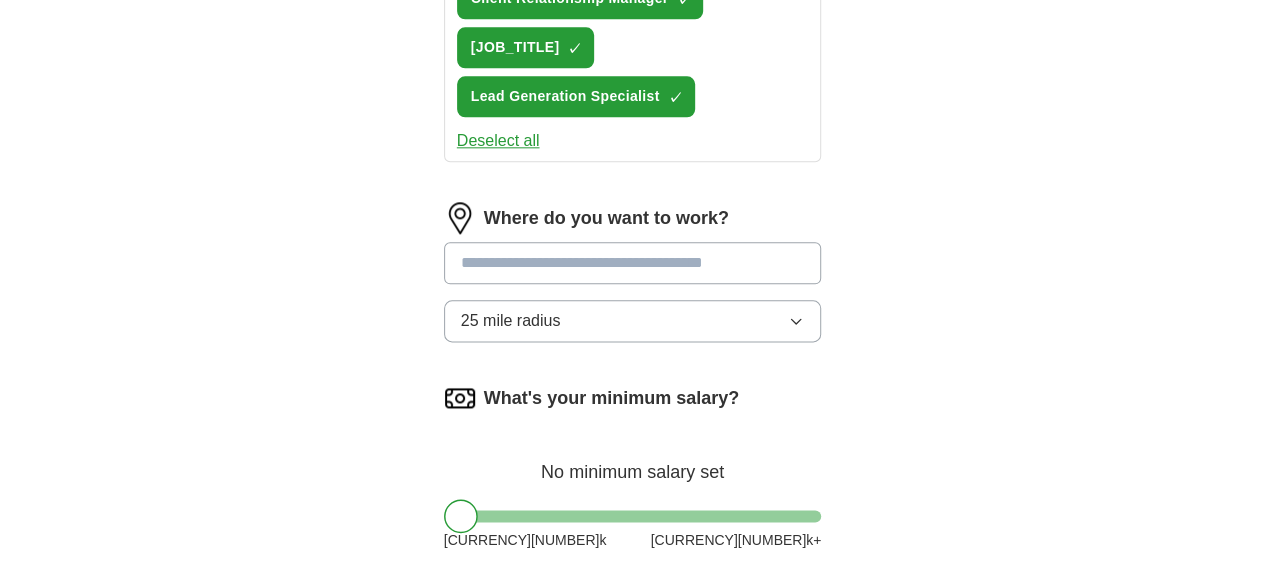 scroll, scrollTop: 1100, scrollLeft: 0, axis: vertical 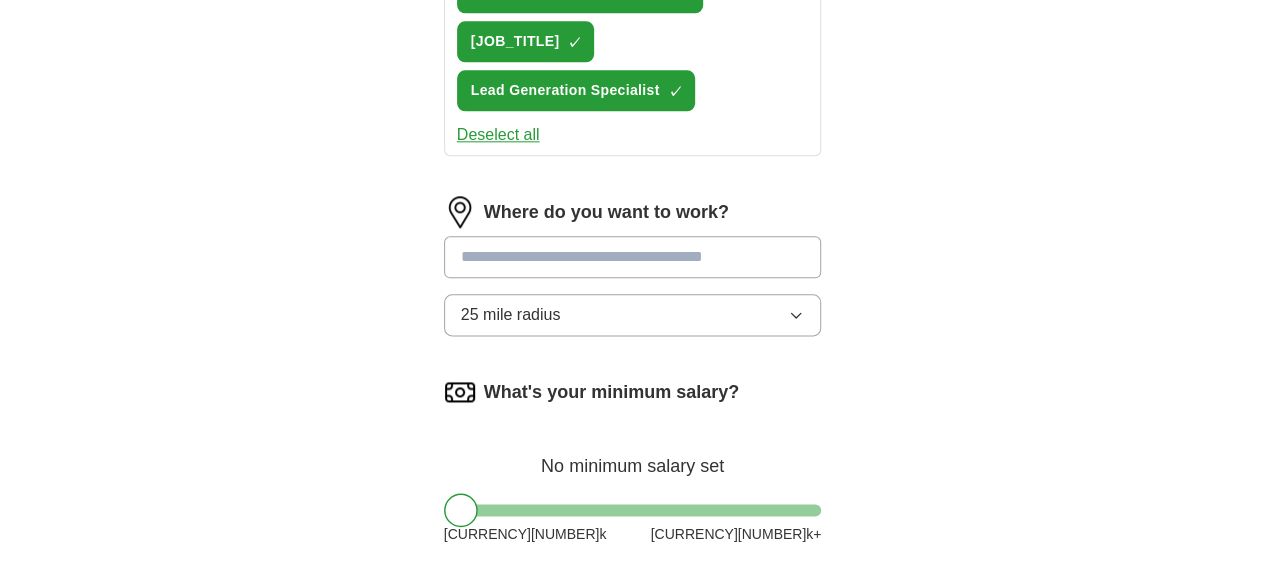 click at bounding box center (633, 257) 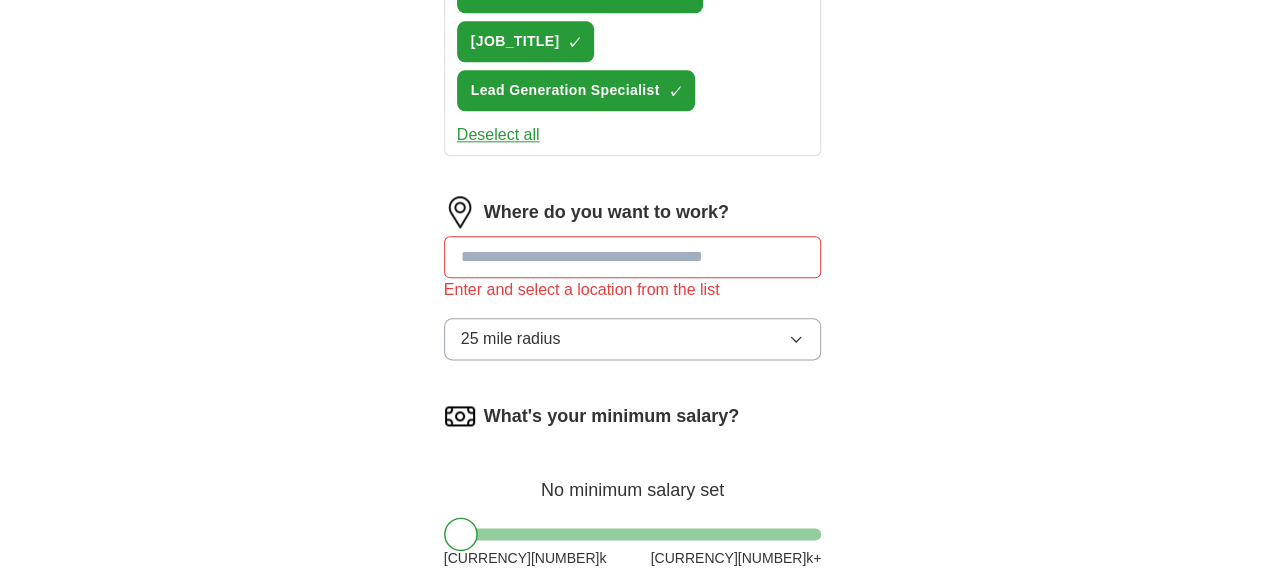 click on "25 mile radius" at bounding box center [633, 339] 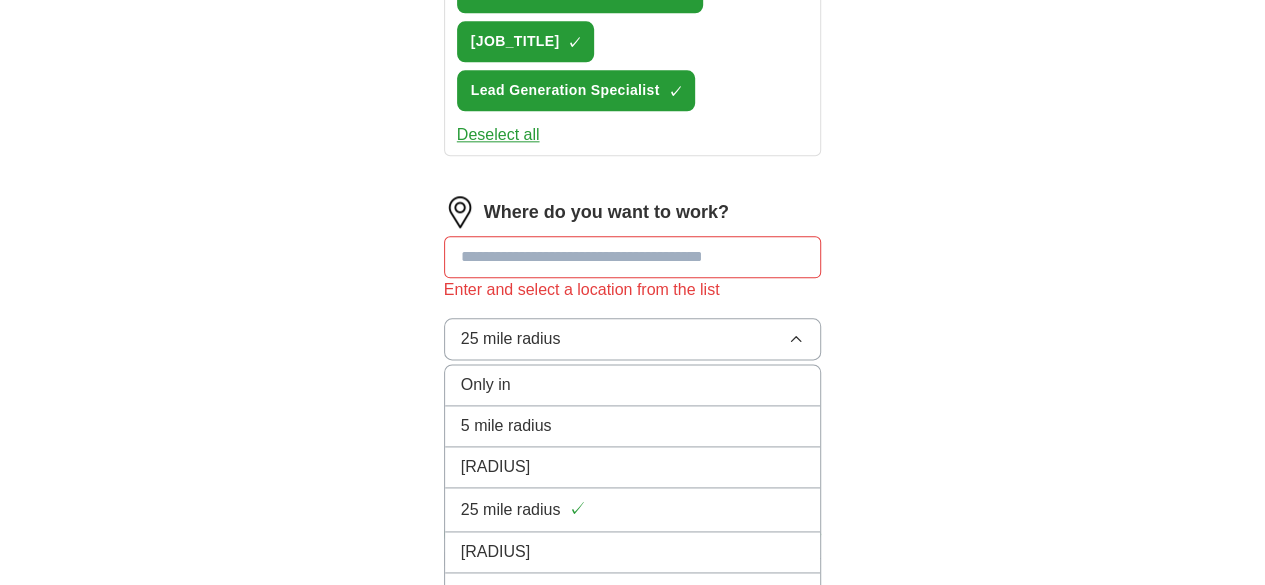 click on "5 mile radius" at bounding box center [633, 426] 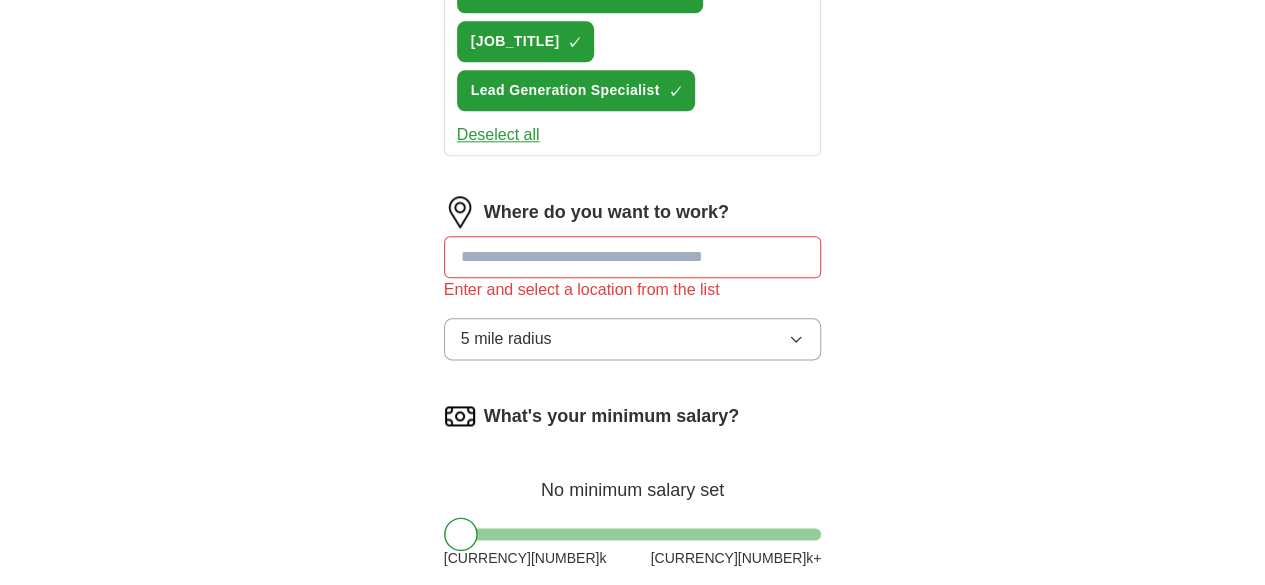 click at bounding box center [633, 257] 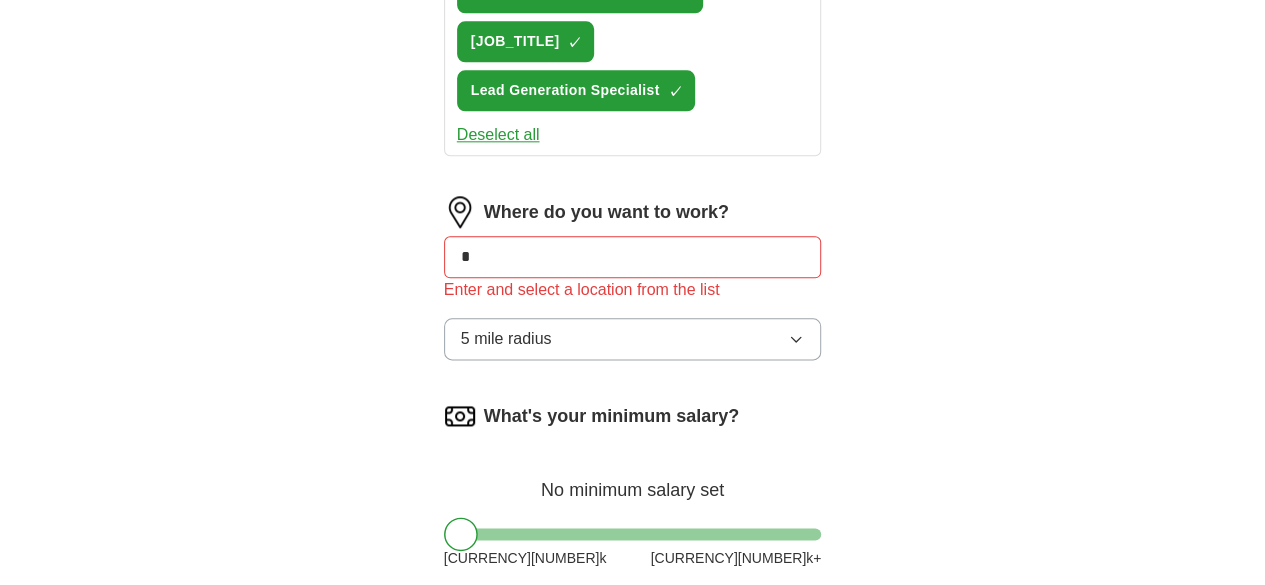 type on "[MASKED_DATA]" 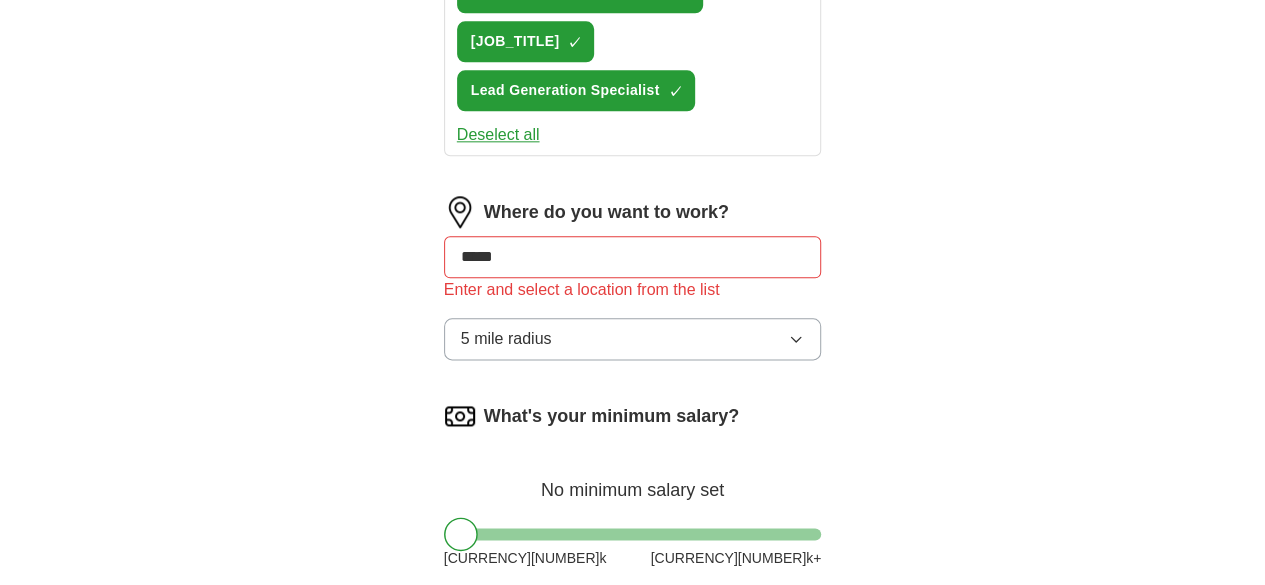 type on "[MASKED_DATA]" 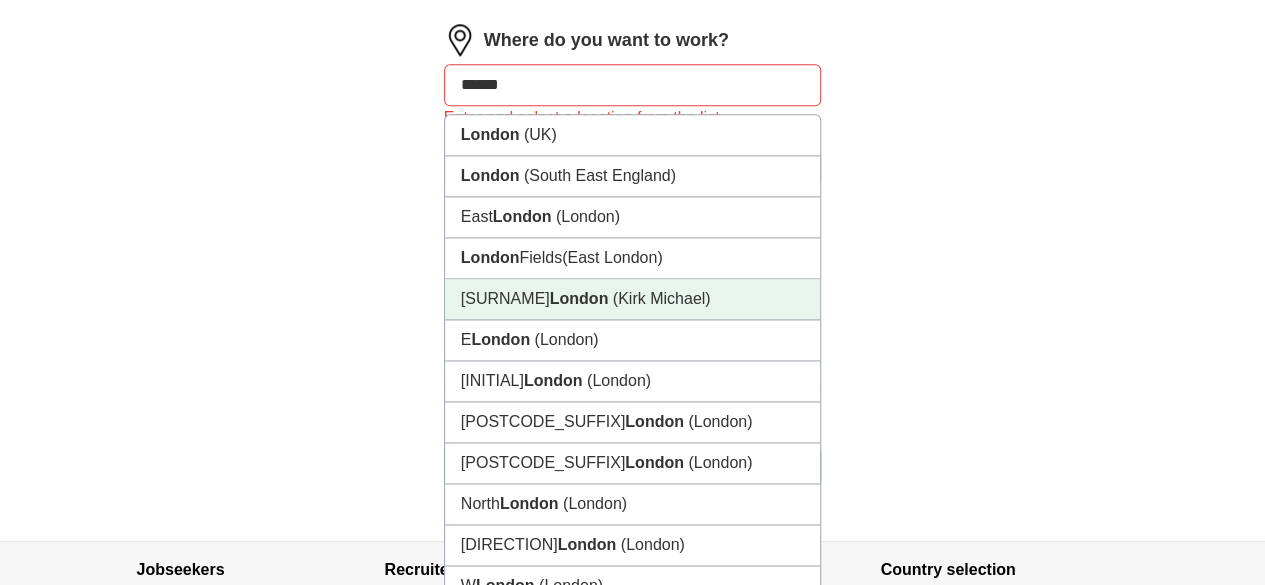 scroll, scrollTop: 1400, scrollLeft: 0, axis: vertical 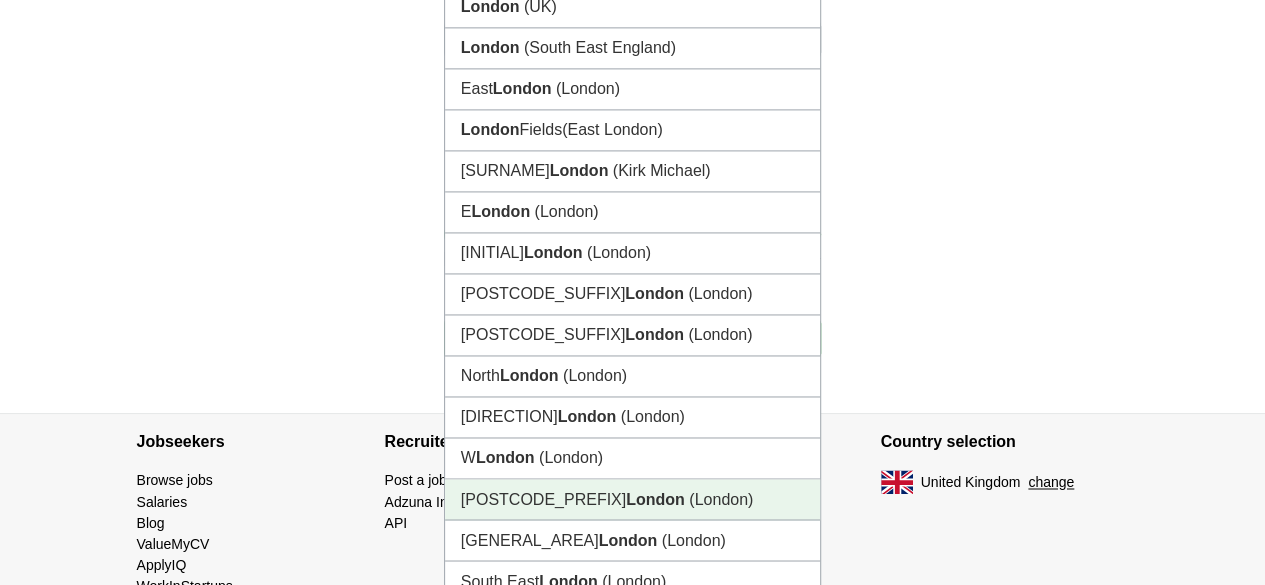 click on "[POSTAL_CODE]  [CITY]   ([CITY])" at bounding box center [633, 499] 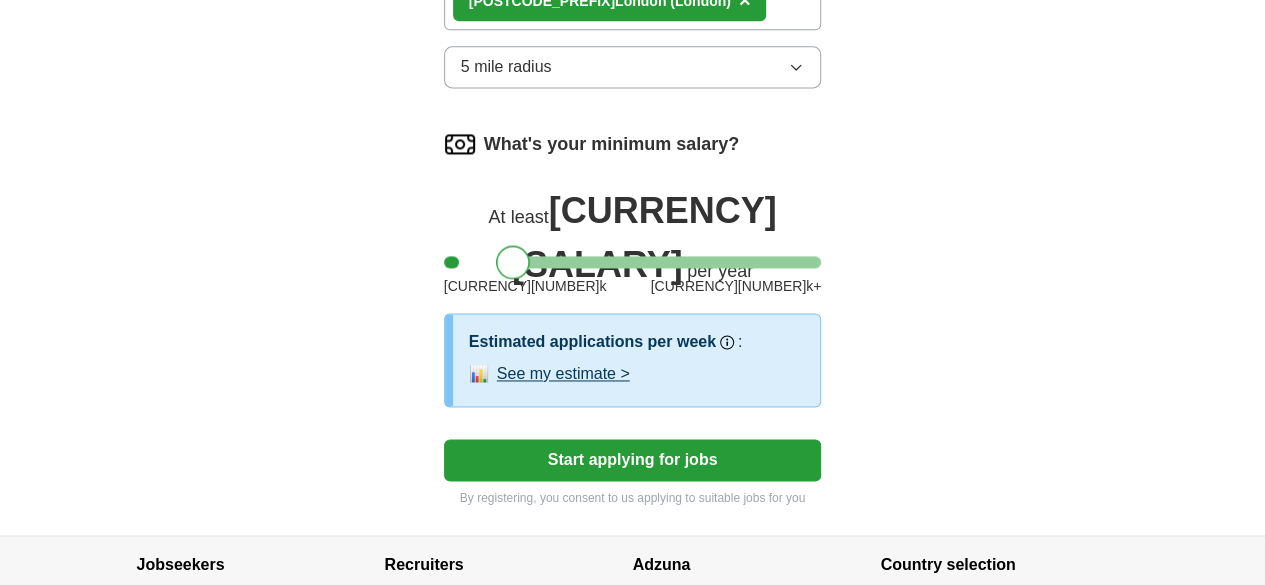 drag, startPoint x: 430, startPoint y: 183, endPoint x: 480, endPoint y: 187, distance: 50.159744 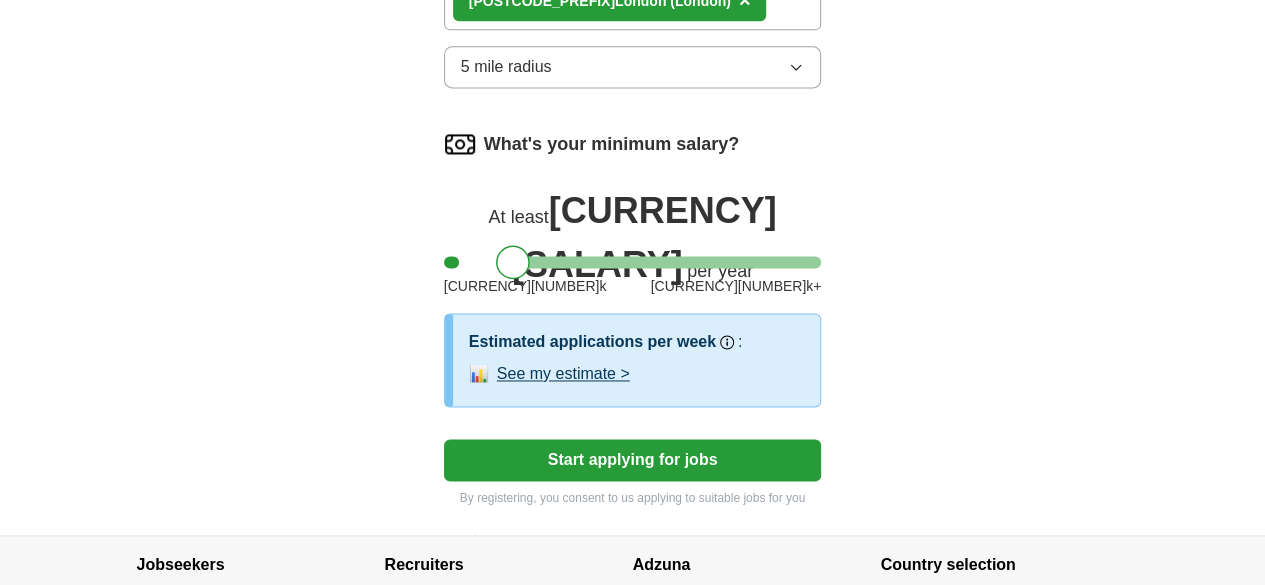 click on "Start applying for jobs" at bounding box center (633, 460) 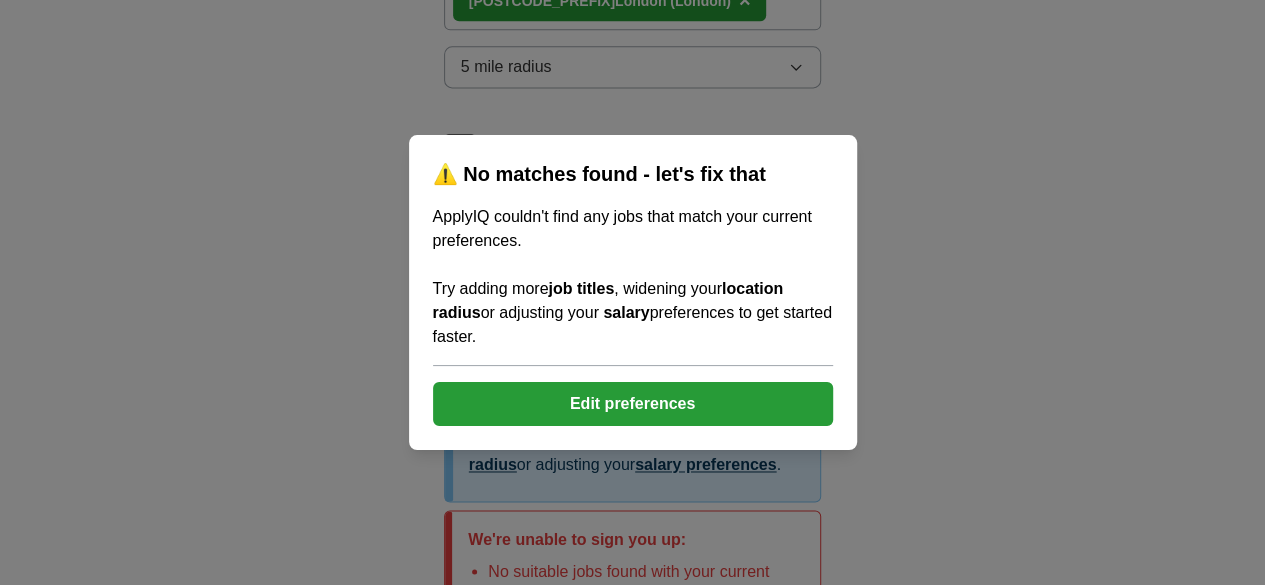 click on "Edit preferences" at bounding box center (633, 404) 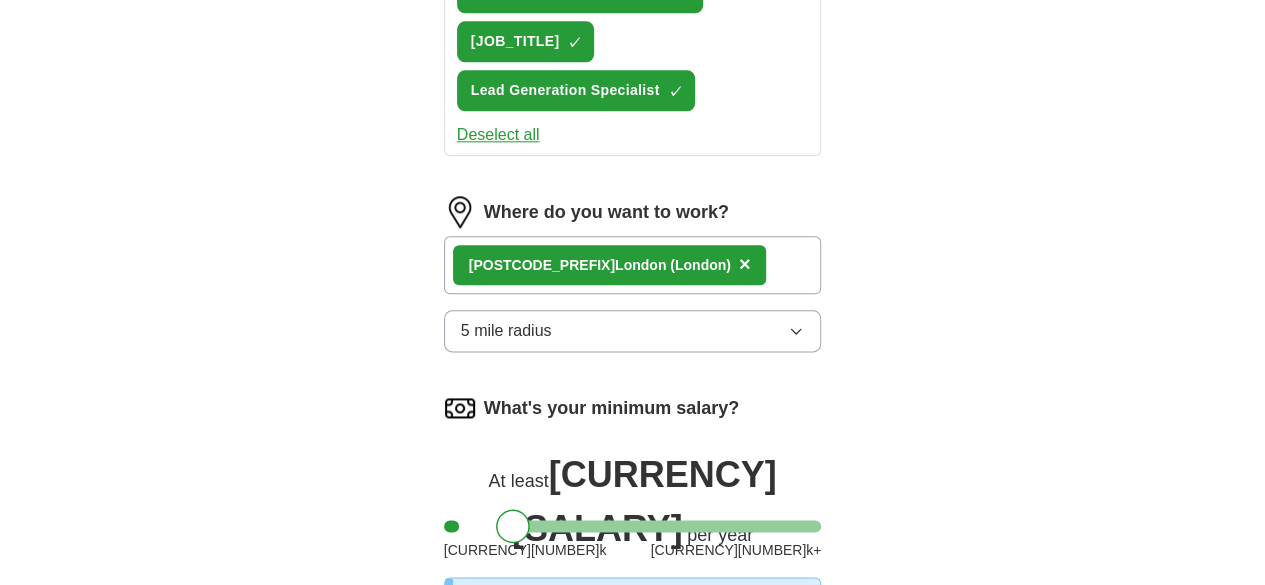 scroll, scrollTop: 964, scrollLeft: 0, axis: vertical 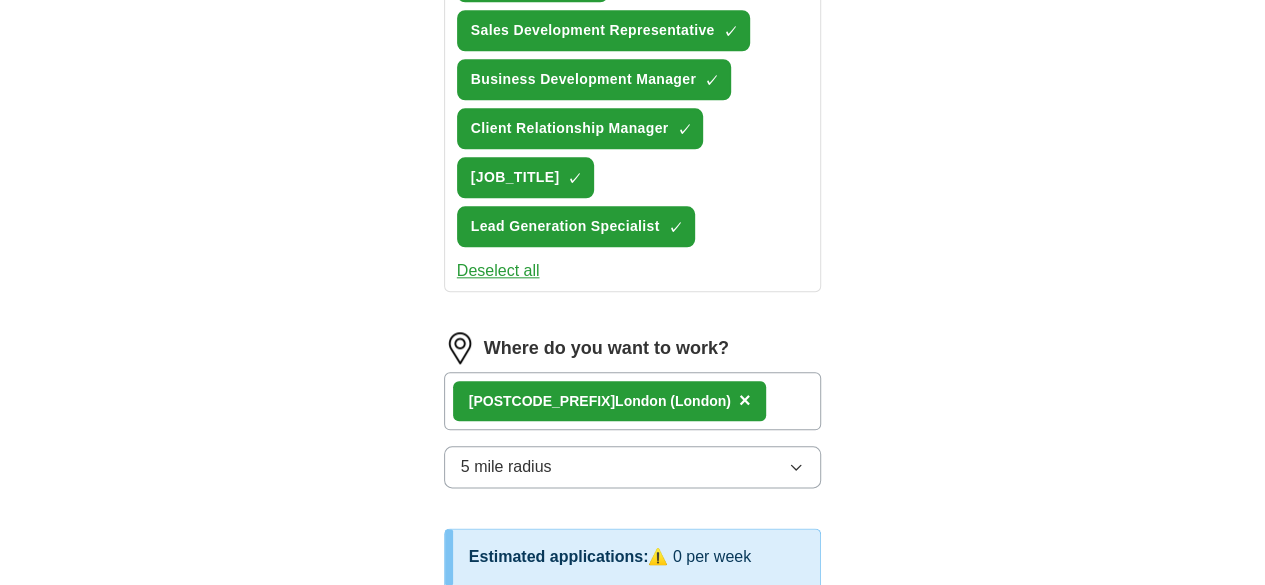 click on "5 mile radius" at bounding box center (633, 467) 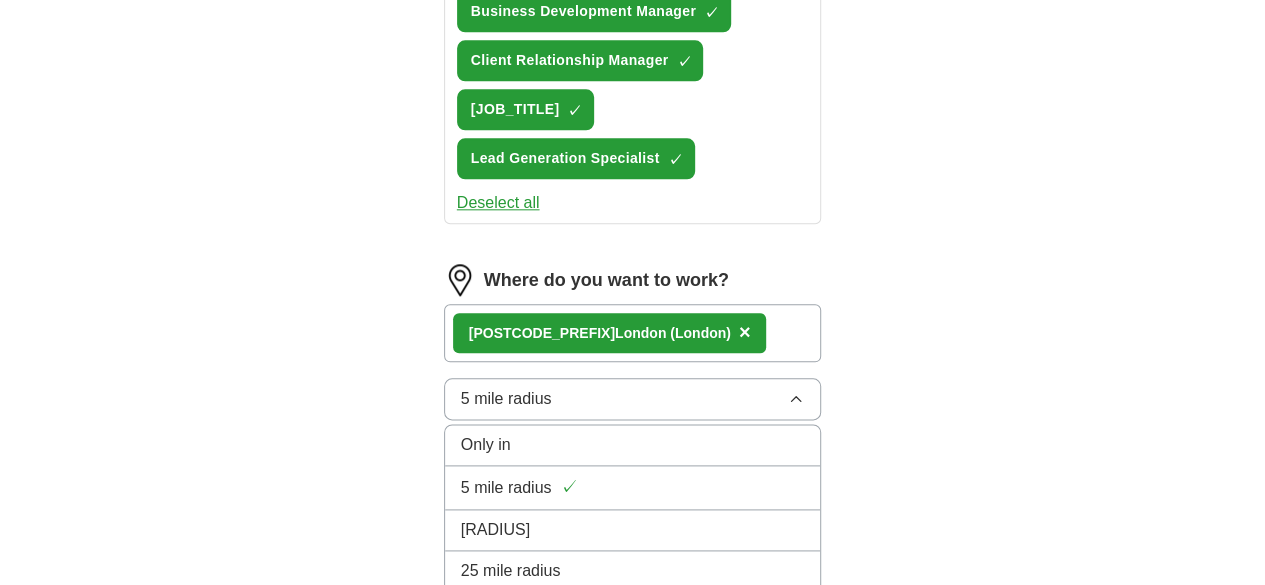 scroll, scrollTop: 1064, scrollLeft: 0, axis: vertical 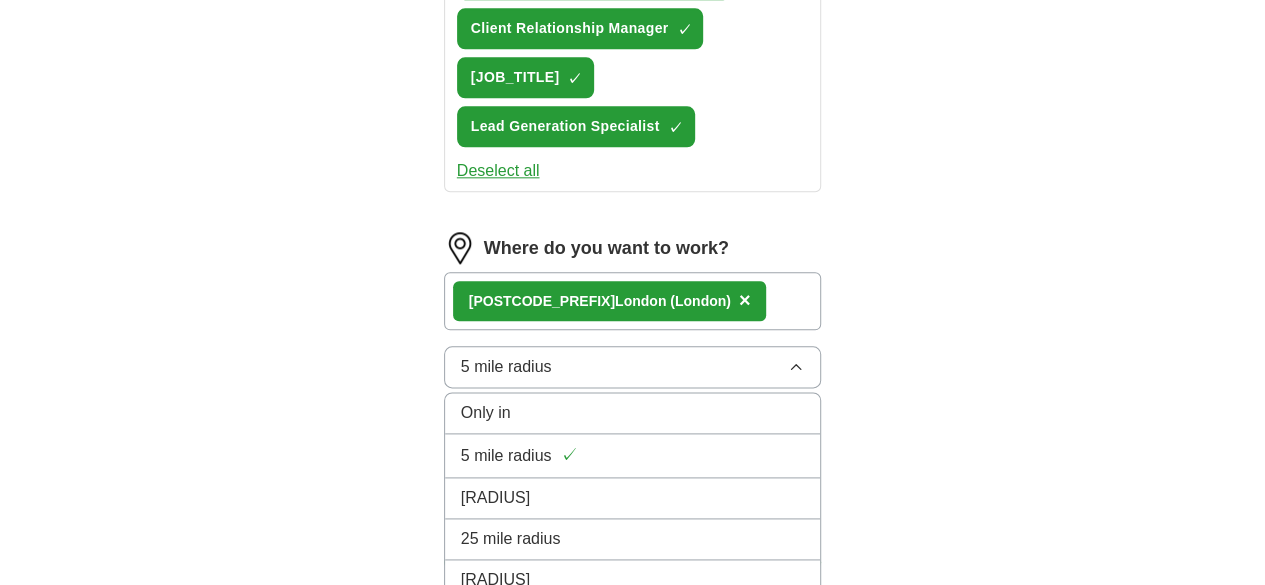 click on "[RADIUS]" at bounding box center [633, 498] 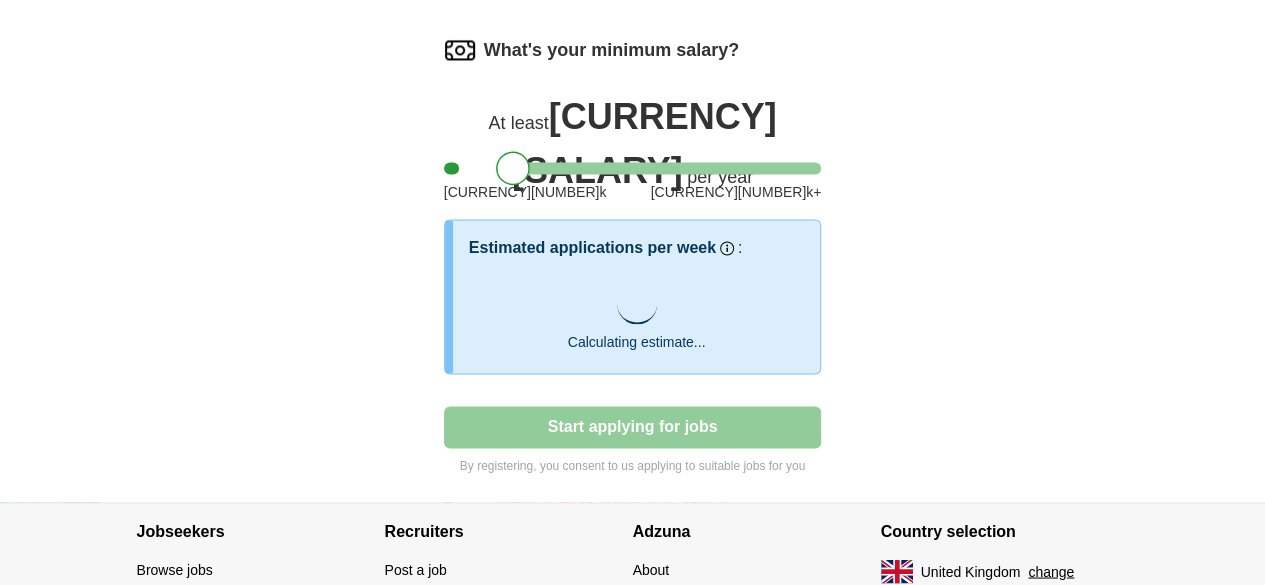 scroll, scrollTop: 1464, scrollLeft: 0, axis: vertical 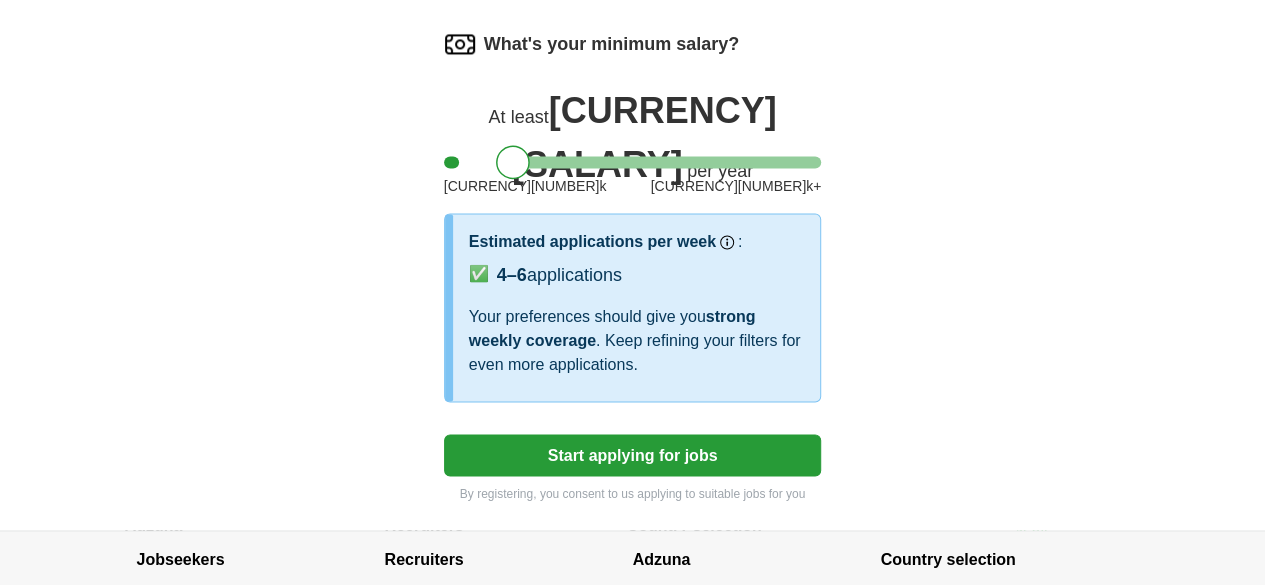 click on "Start applying for jobs" at bounding box center (633, 455) 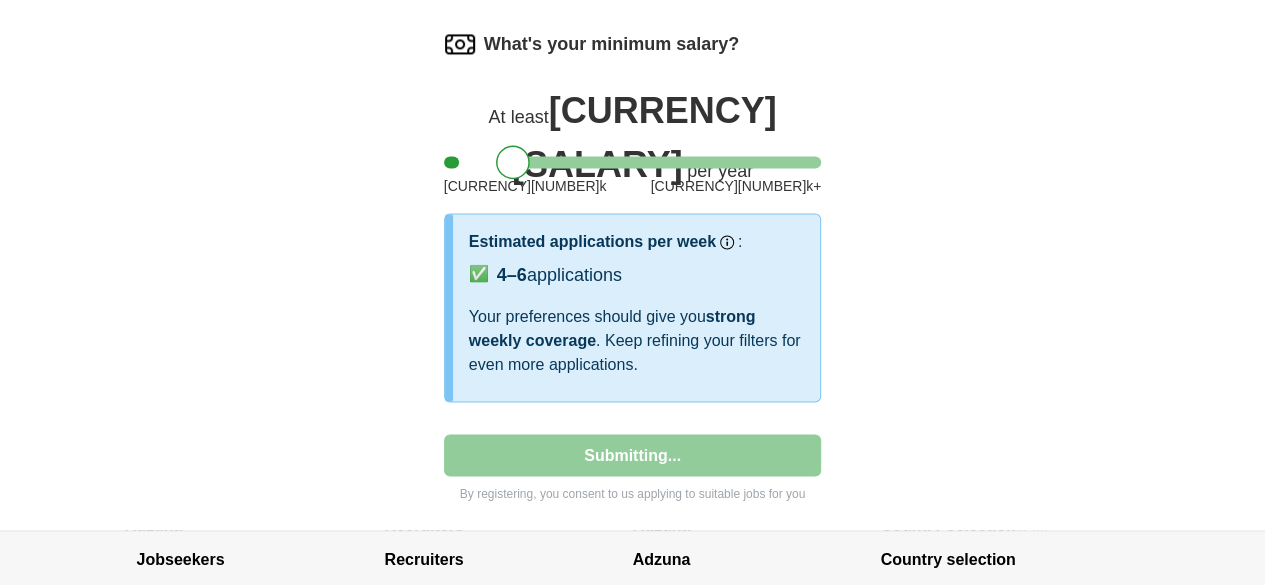 select on "[MASKED_DATA]" 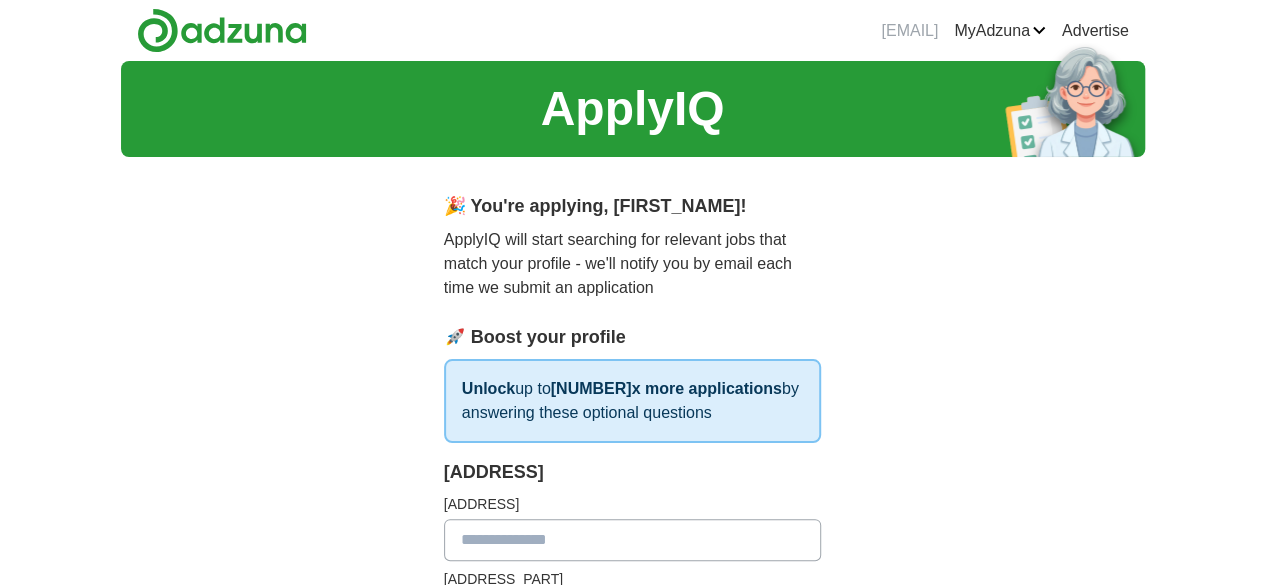 scroll, scrollTop: 100, scrollLeft: 0, axis: vertical 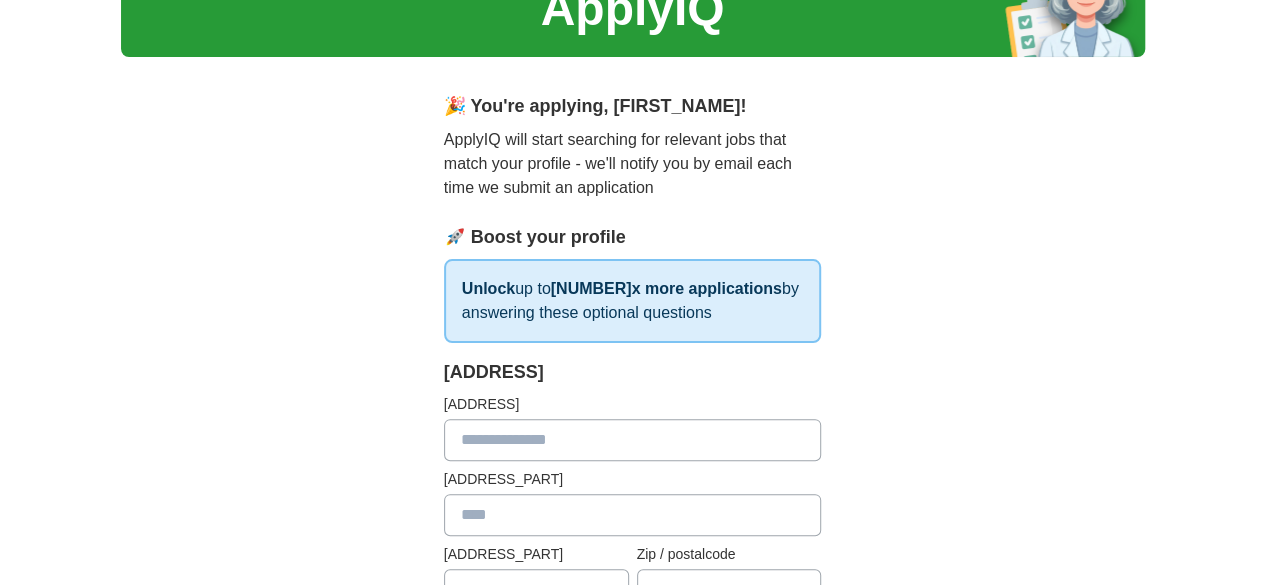 click at bounding box center (633, 440) 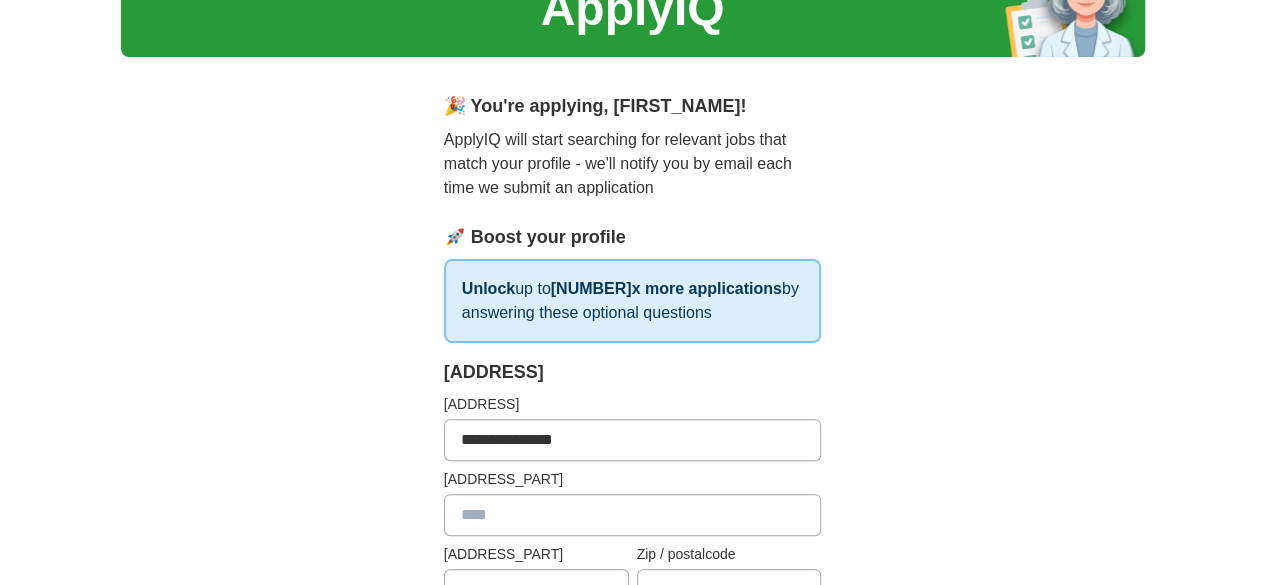 type on "[MASKED_DATA]" 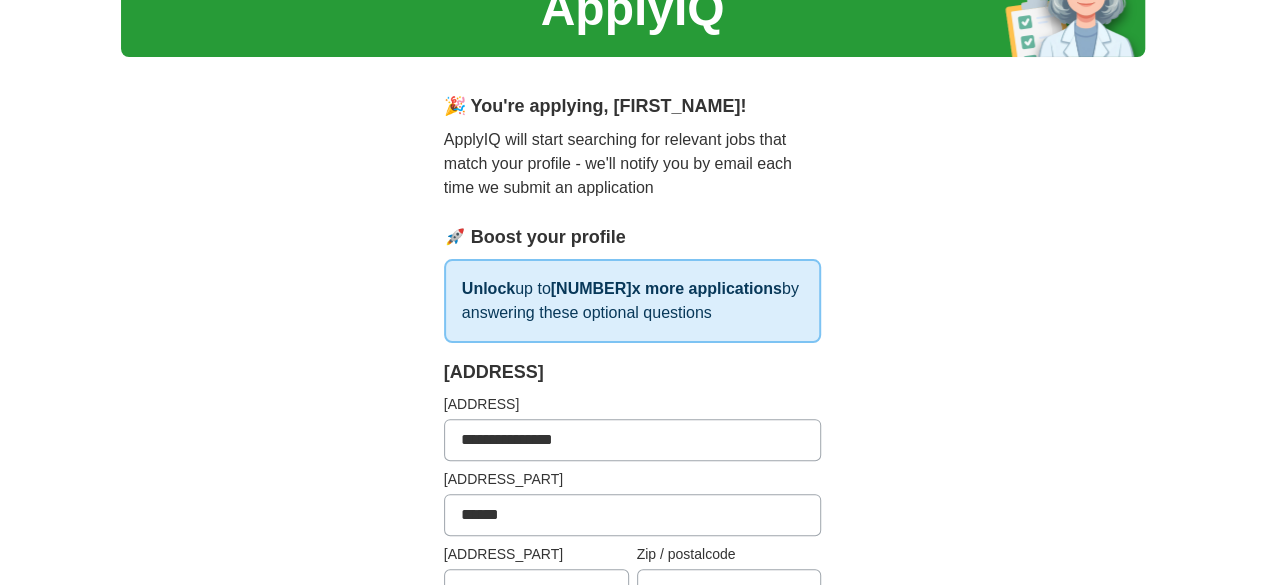 type on "*******" 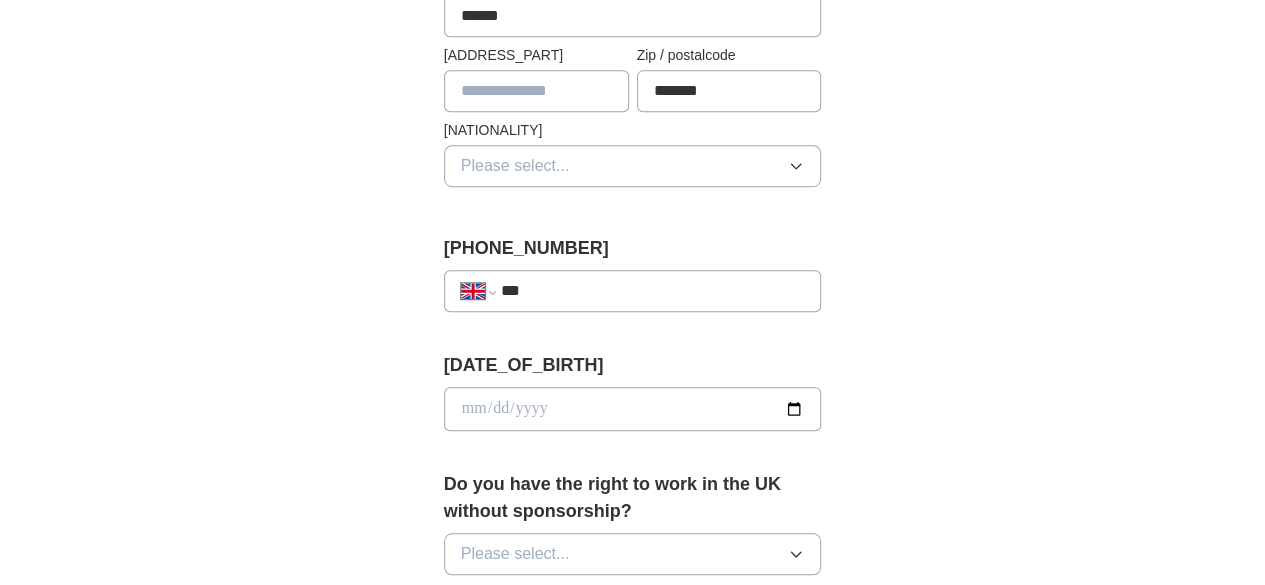 scroll, scrollTop: 600, scrollLeft: 0, axis: vertical 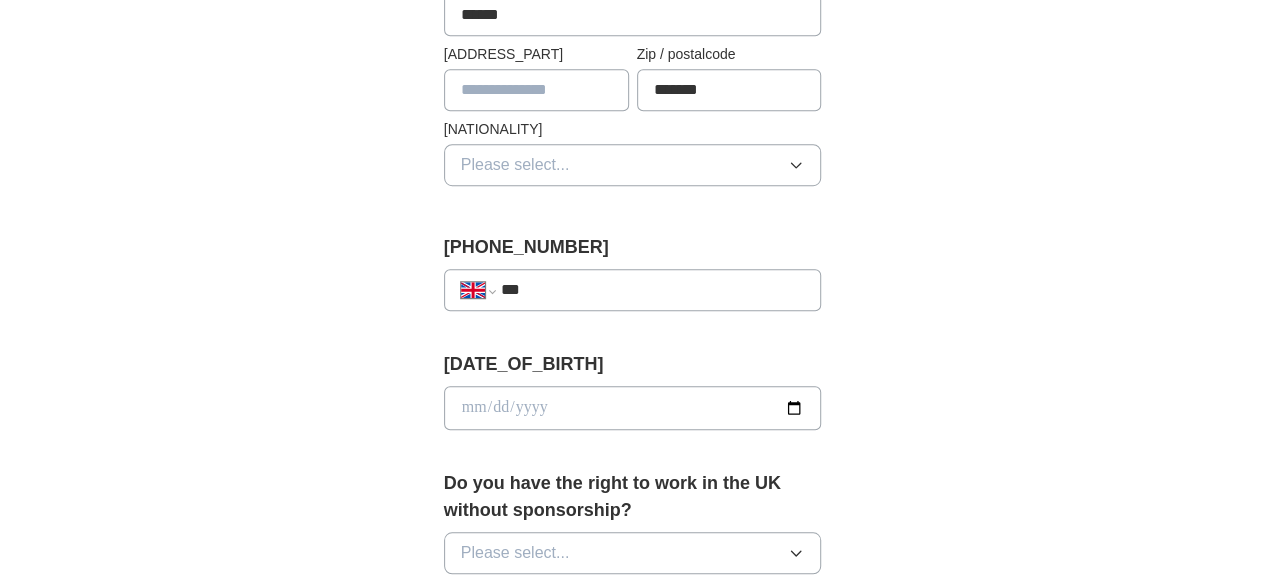 click on "Please select..." at bounding box center (633, 165) 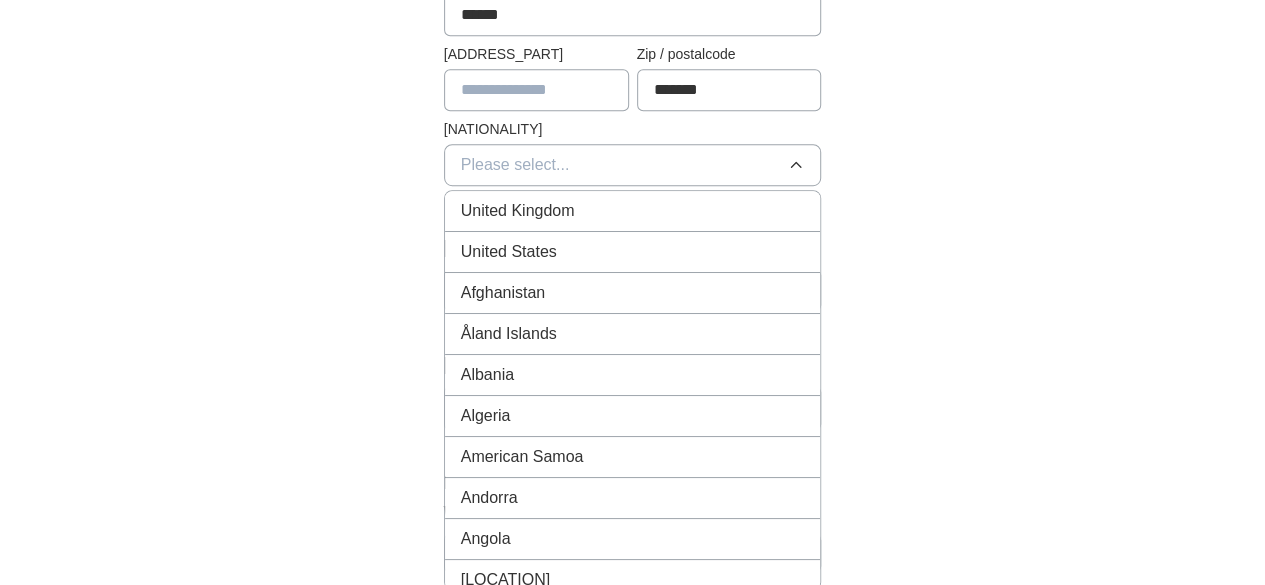 click on "United Kingdom" at bounding box center [633, 211] 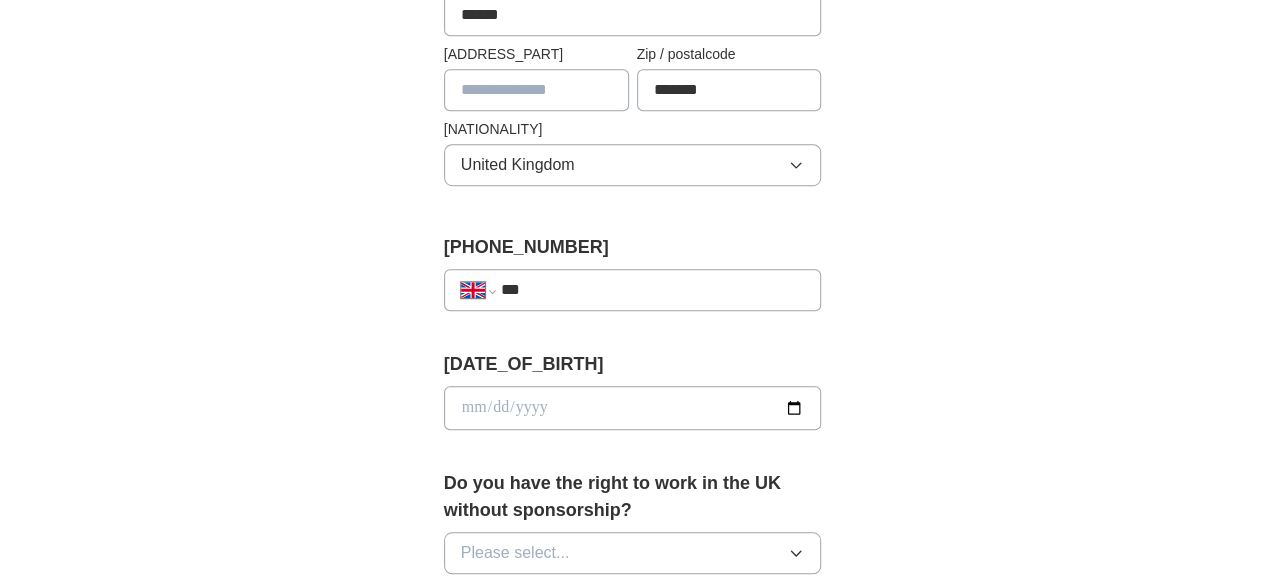 click on "[MASKED_DATA]" at bounding box center (633, 290) 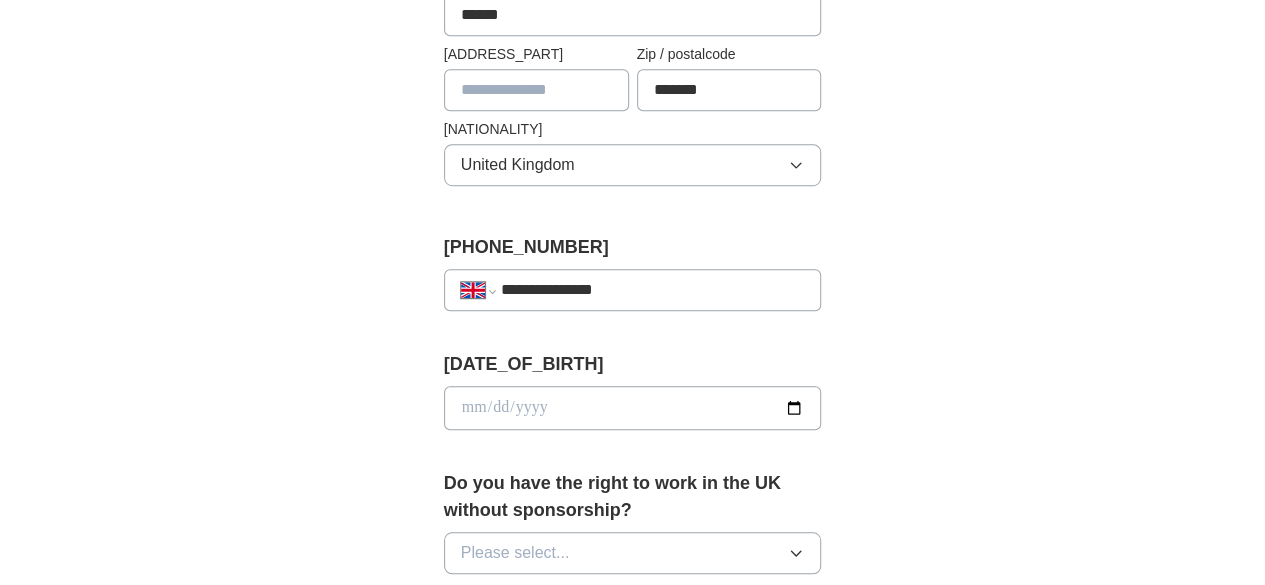 type on "[MASKED_DATA]" 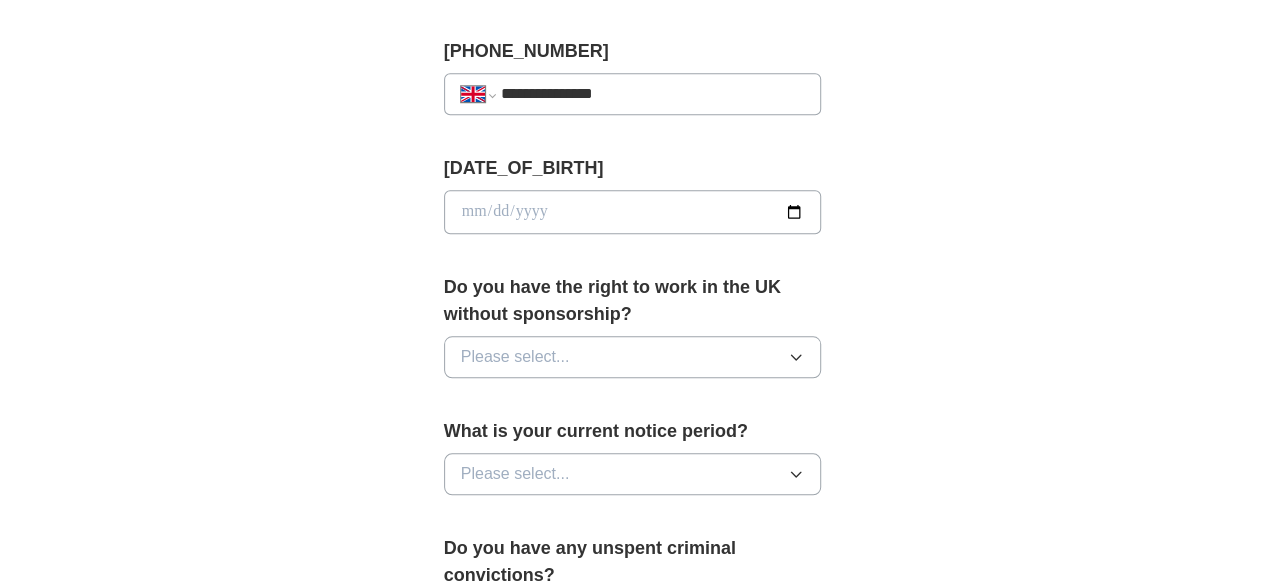 scroll, scrollTop: 800, scrollLeft: 0, axis: vertical 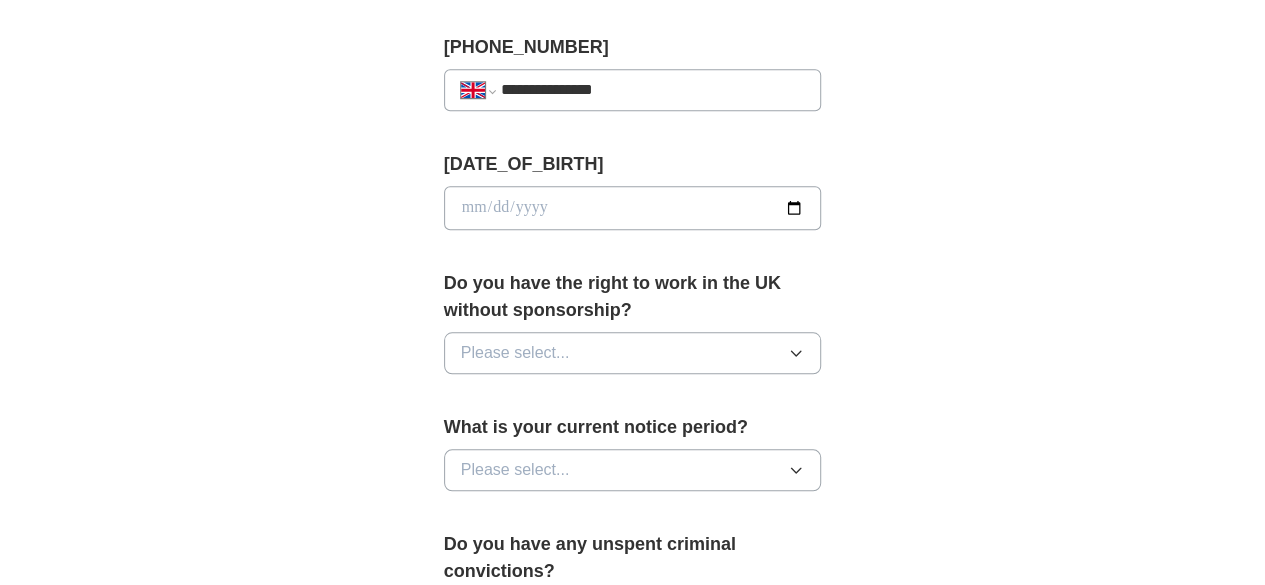 click at bounding box center [633, 208] 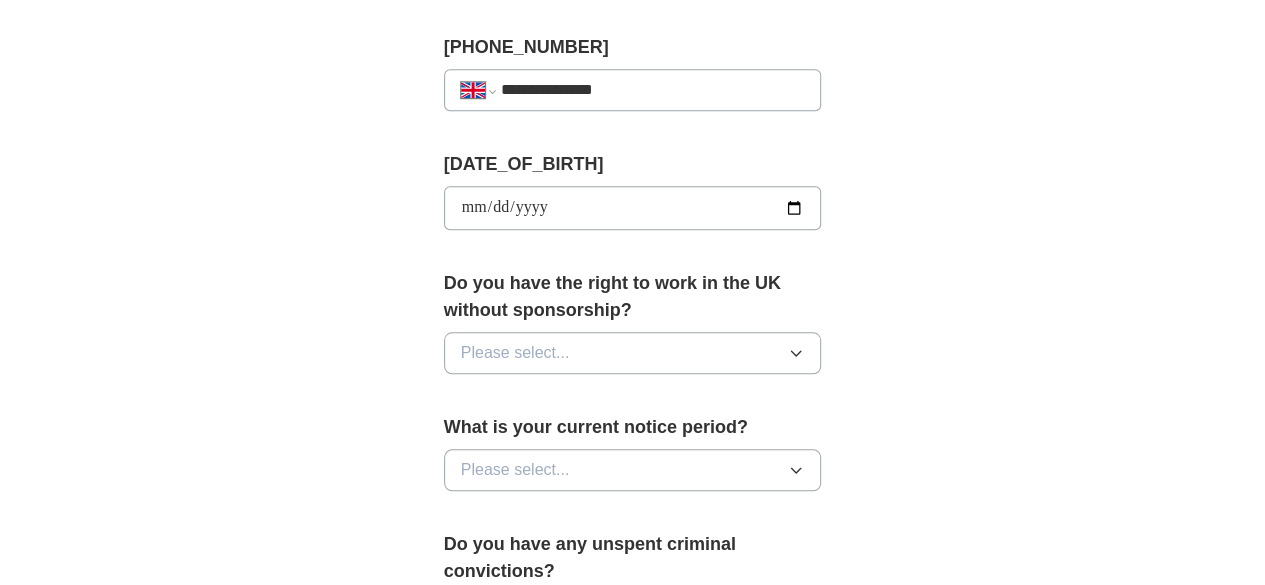 type on "[MASKED_DATA]" 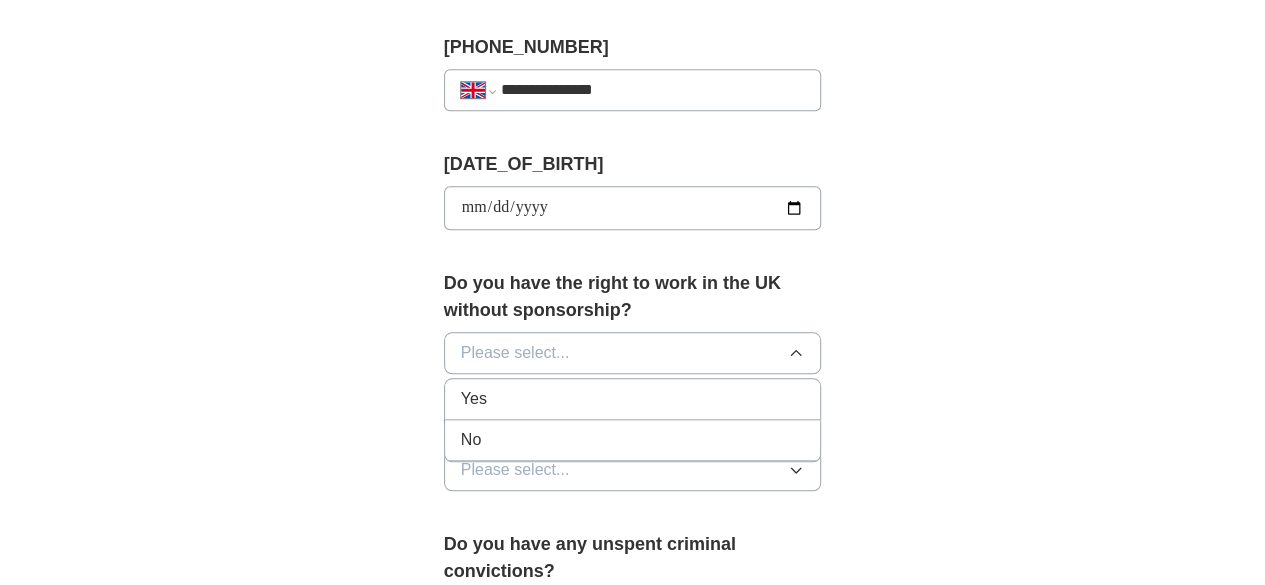 click on "Yes" at bounding box center (633, 399) 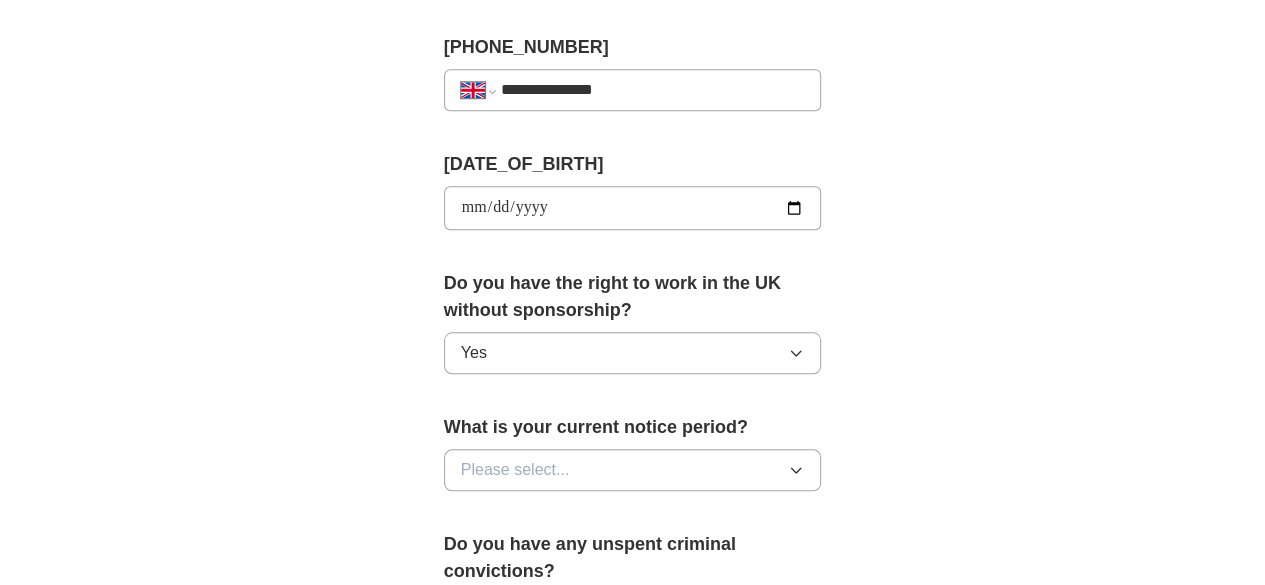 click on "What is your current notice period? Please select..." at bounding box center (633, 460) 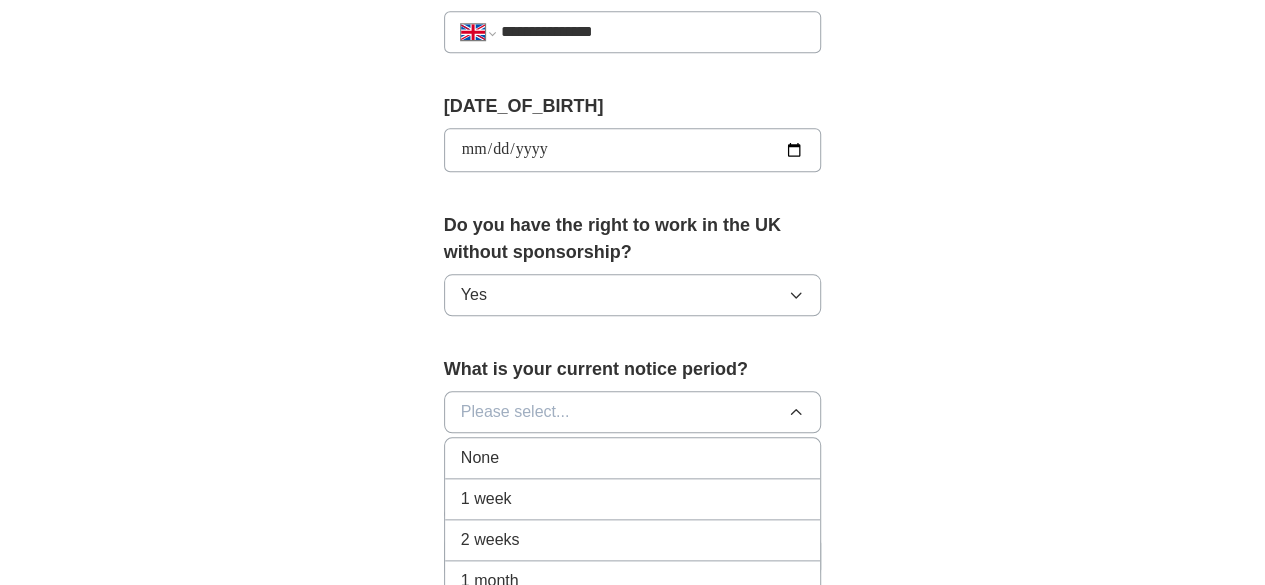 scroll, scrollTop: 900, scrollLeft: 0, axis: vertical 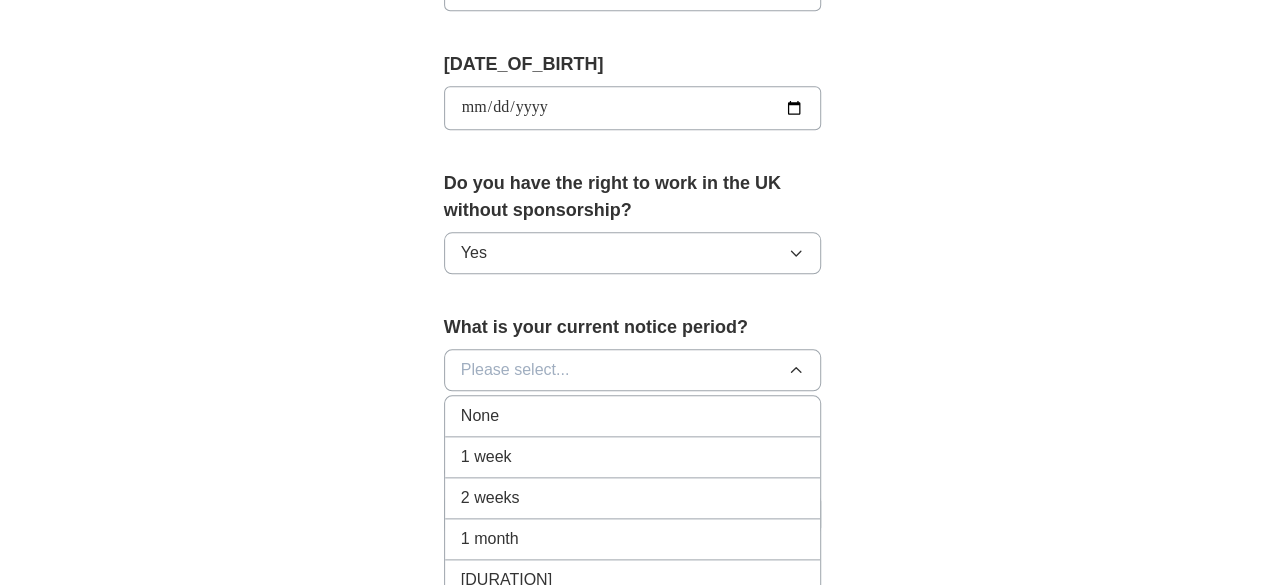 click on "None" at bounding box center (633, 416) 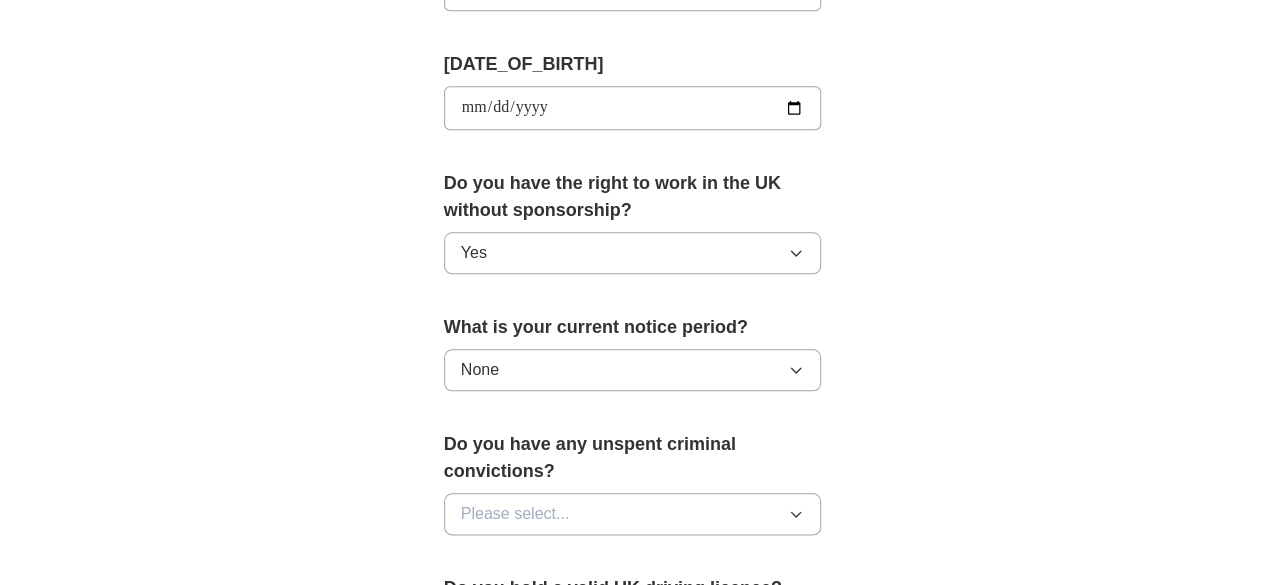 click on "🎉 You're applying , [FIRST_NAME] ! ApplyIQ will start searching for relevant jobs that match your profile - we'll notify you by email each time we submit an application 🚀 Boost your profile Unlock up to [NUMBER]x more applications by answering these optional questions Address Street address [MASKED_DATA] City [MASKED_DATA] State / region [MASKED_DATA] Zip / postalcode [MASKED_DATA] Country [COUNTRY] Phone number [MASKED_DATA]" at bounding box center (633, 139) 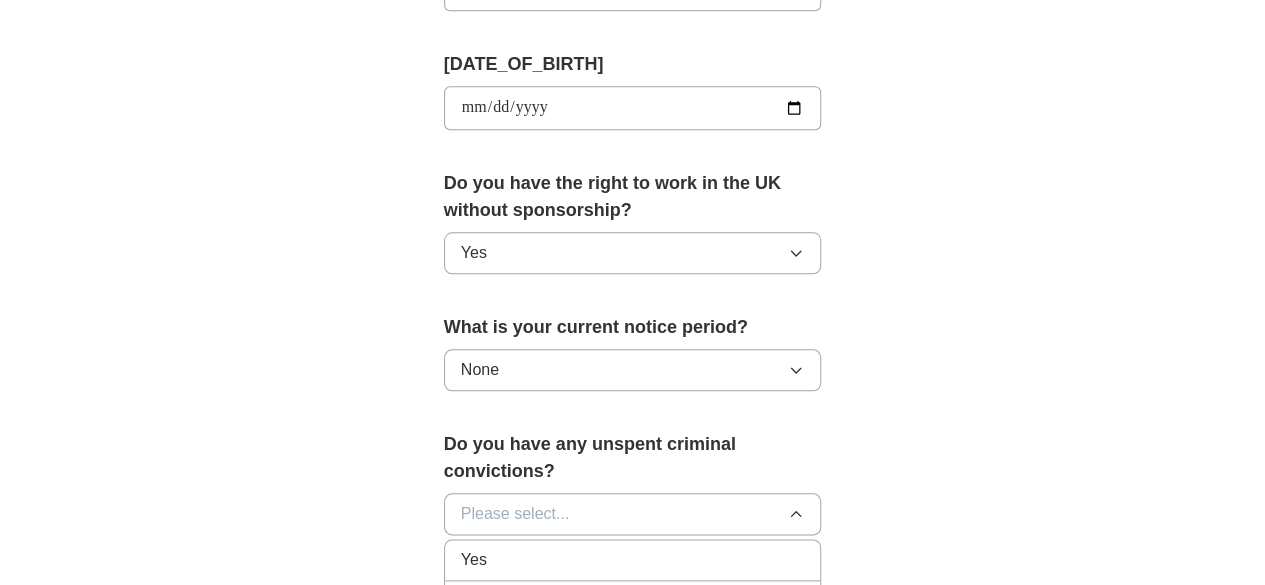 click on "No" at bounding box center (633, 601) 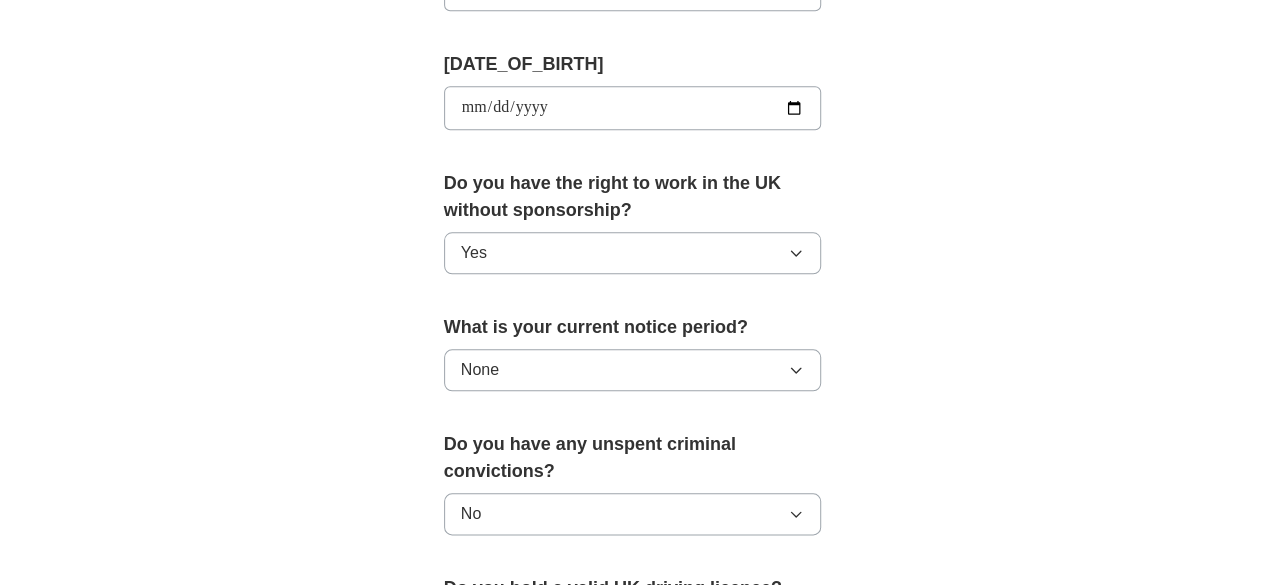 click on "ApplyIQ 🎉 You're applying , [FIRST_NAME] ! ApplyIQ will start searching for relevant jobs that match your profile - we'll notify you by email each time we submit an application 🚀 Boost your profile Unlock up to [NUMBER]x more applications by answering these optional questions Address Street address [MASKED_DATA] City [MASKED_DATA] State / region [MASKED_DATA] Zip / postalcode [MASKED_DATA] Country [COUNTRY] Phone number [MASKED_DATA]" at bounding box center [633, 83] 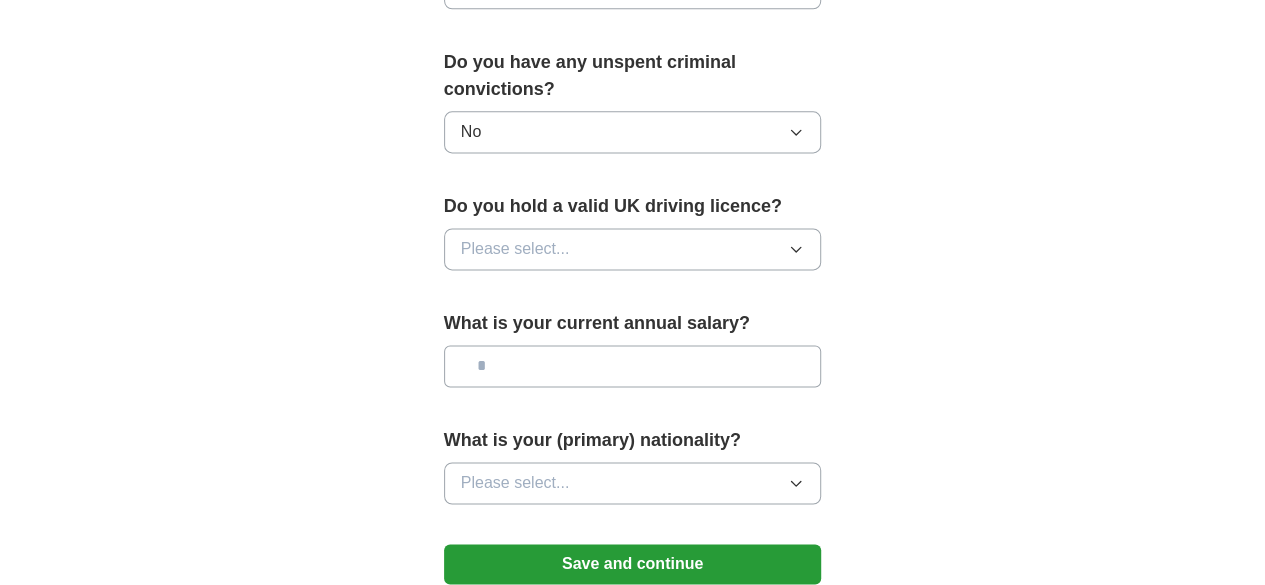 scroll, scrollTop: 1300, scrollLeft: 0, axis: vertical 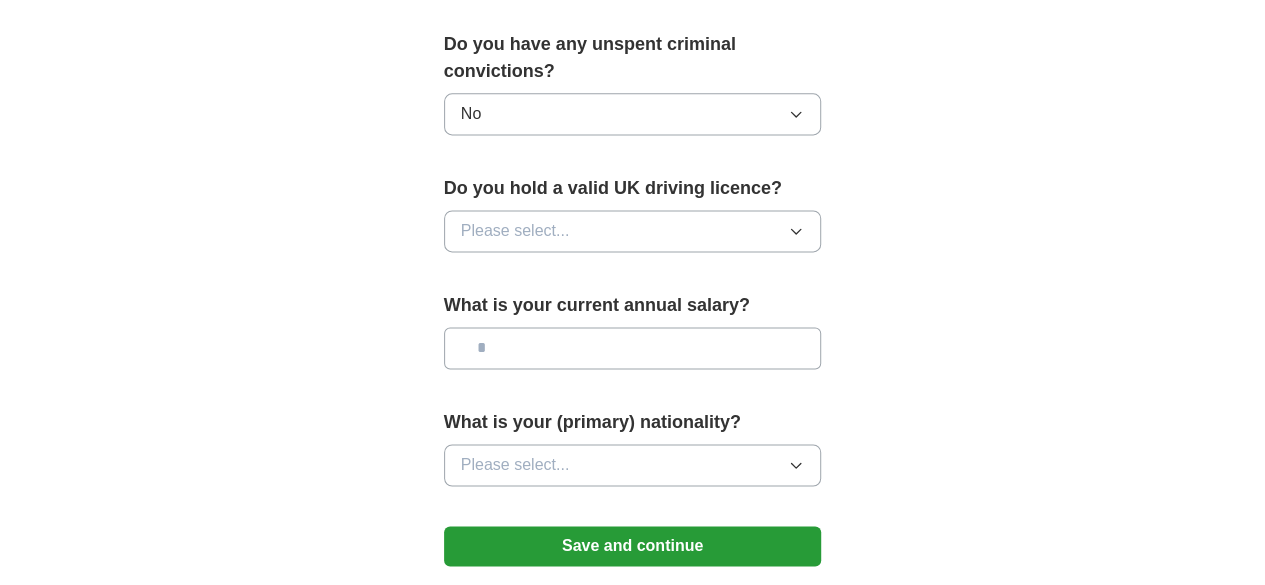 click on "Please select..." at bounding box center [633, 231] 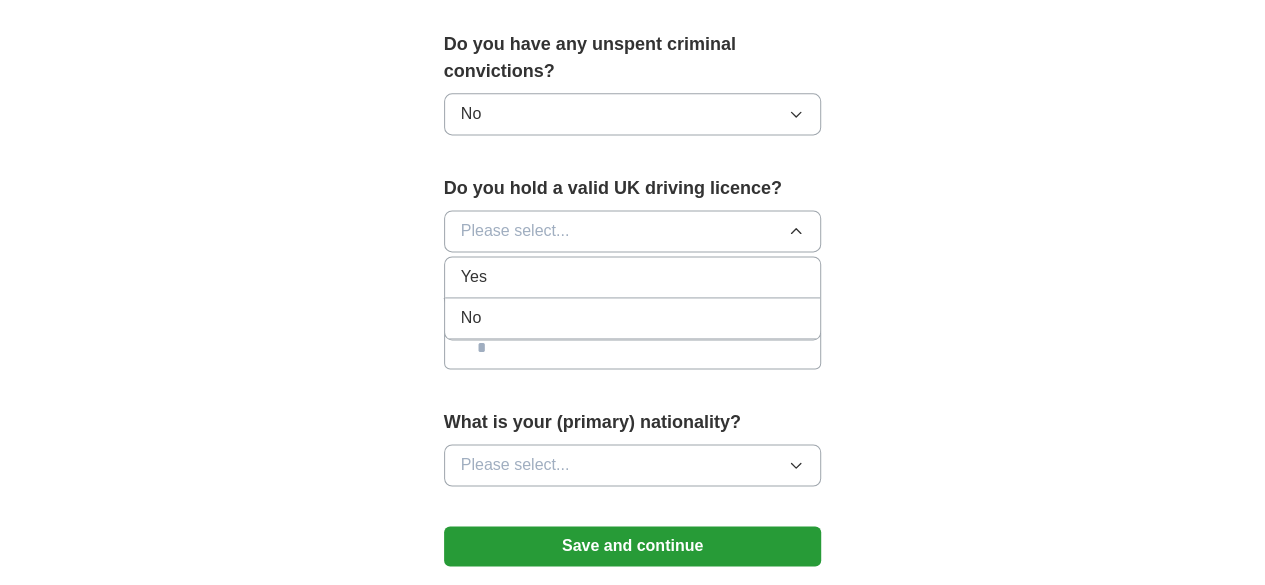 click on "No" at bounding box center [633, 318] 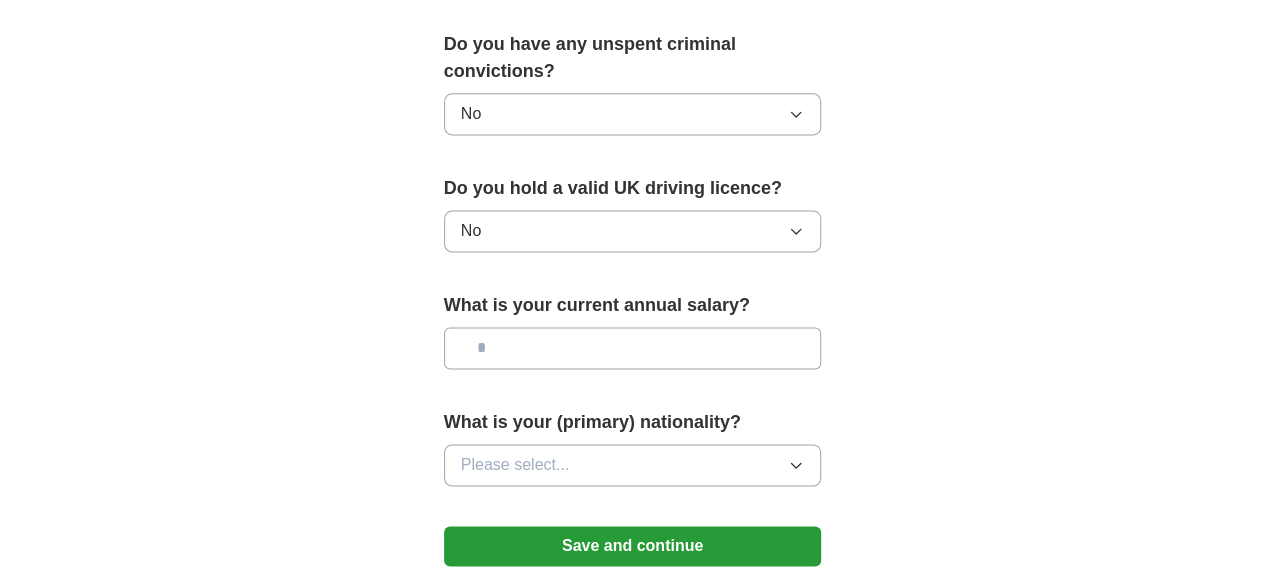 click at bounding box center [633, 348] 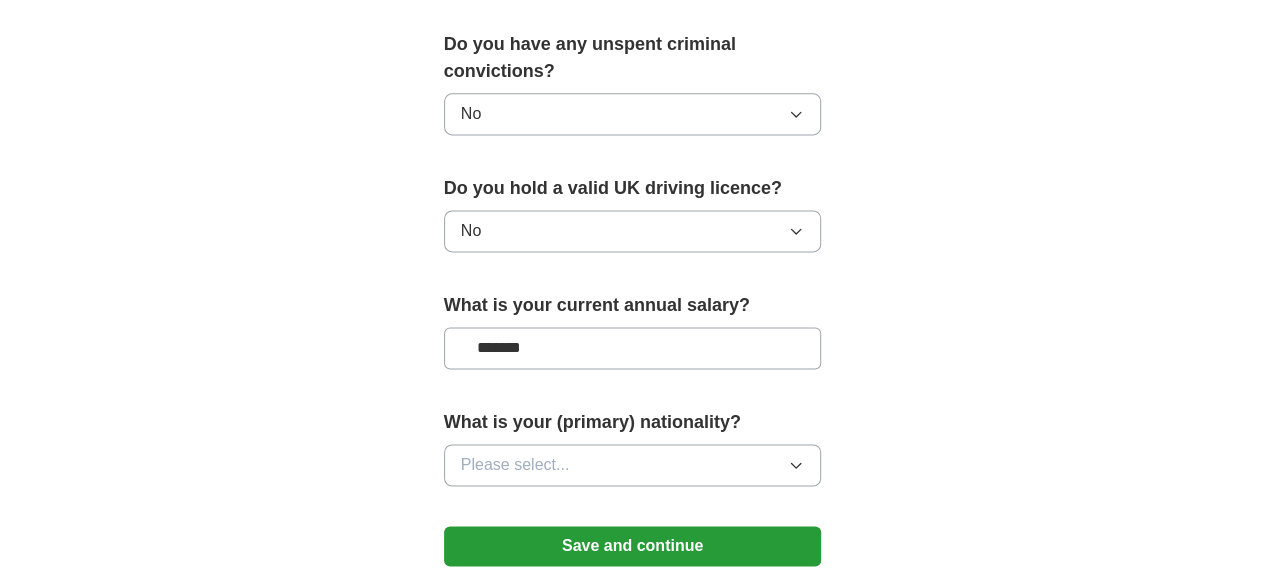 type on "*******" 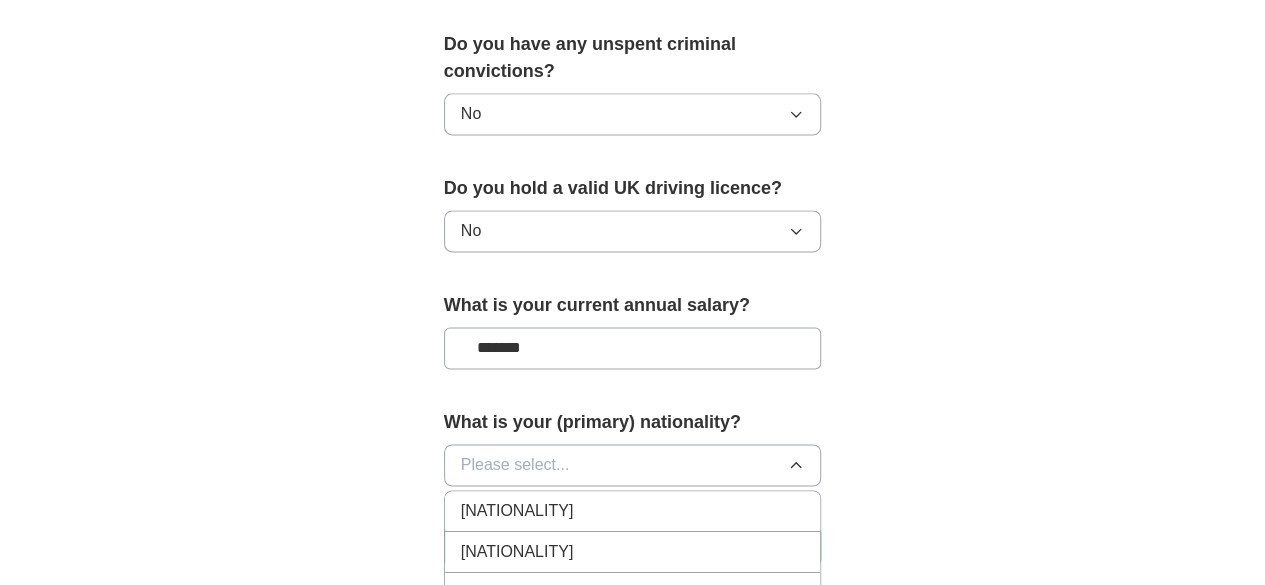 click on "[NATIONALITY]" at bounding box center [633, 552] 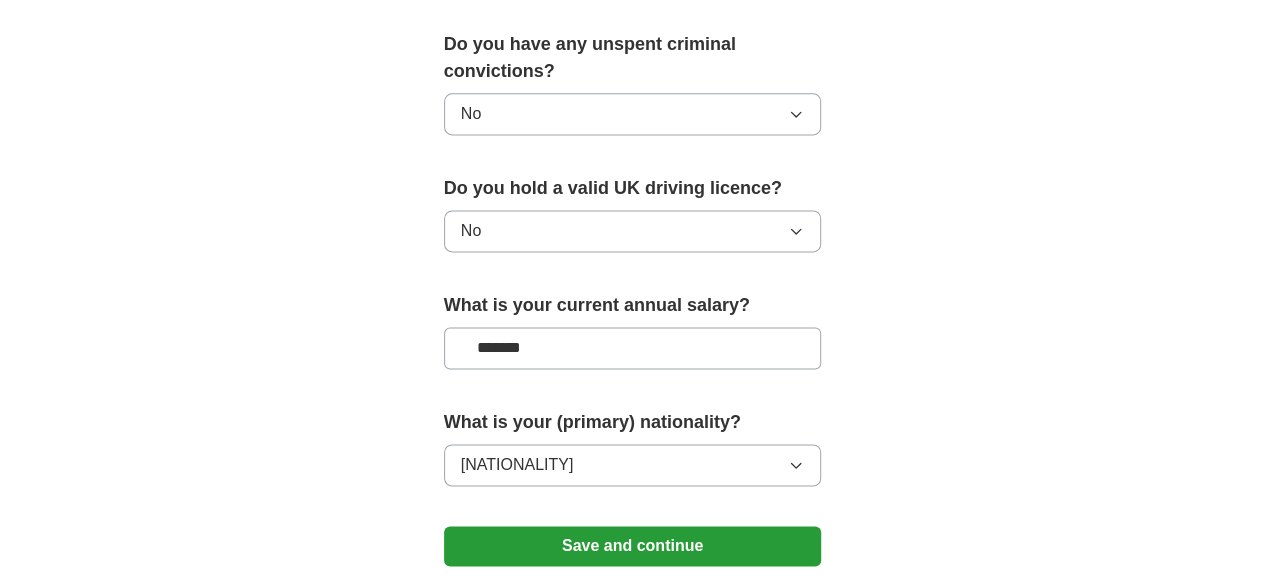 click on "Save and continue" at bounding box center [633, 546] 